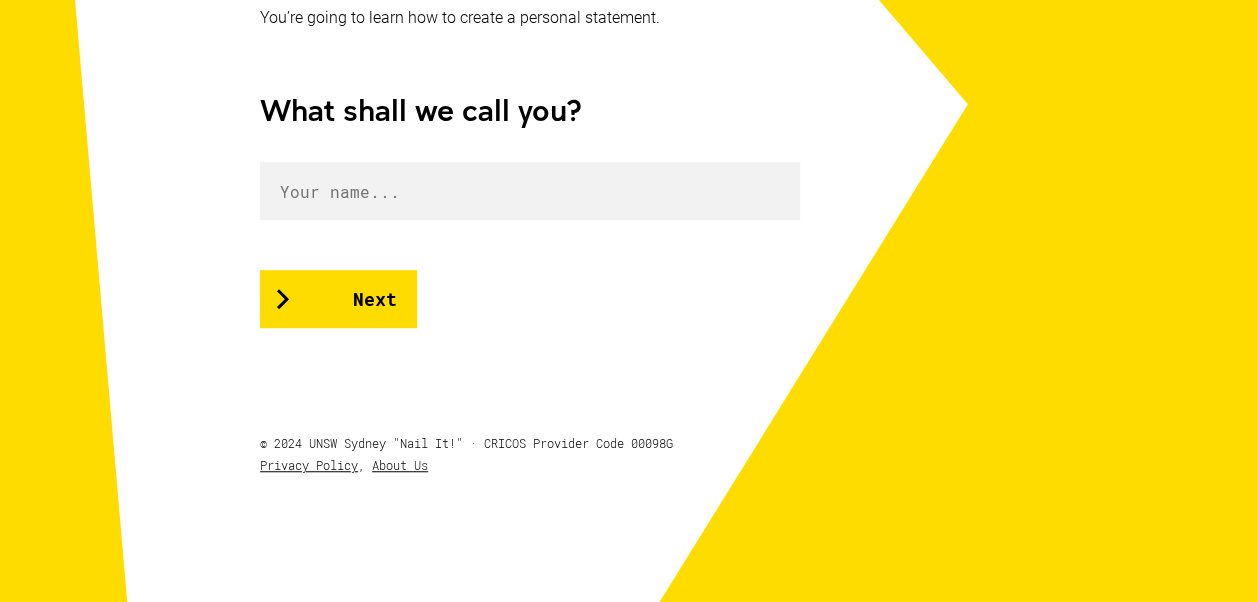 scroll, scrollTop: 500, scrollLeft: 0, axis: vertical 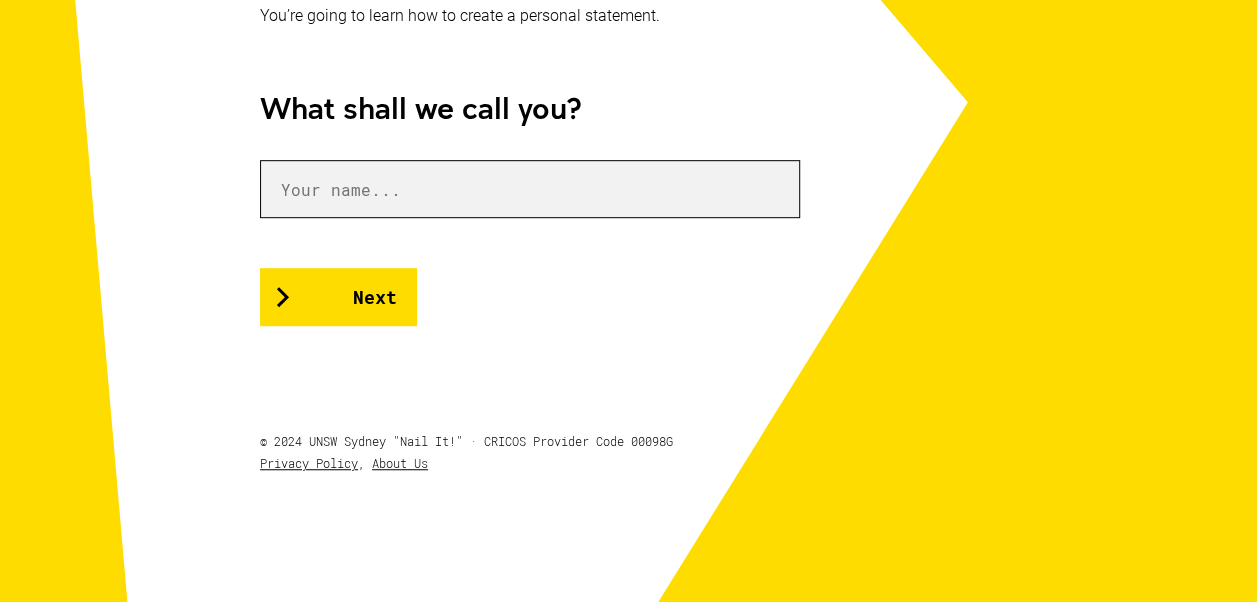 click at bounding box center [530, 189] 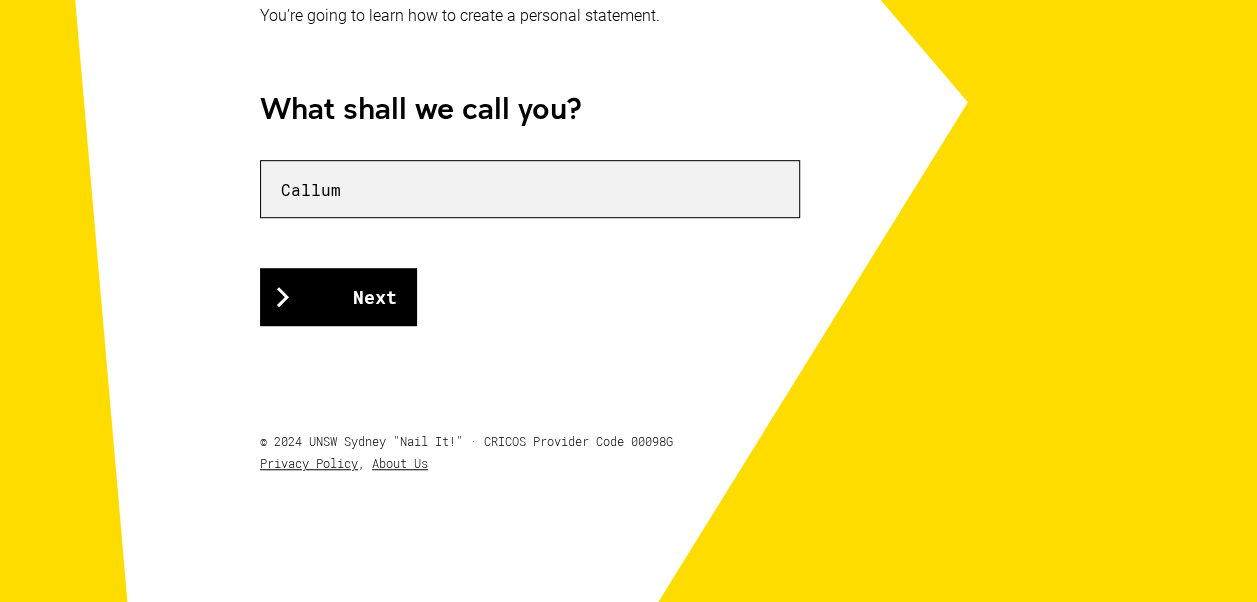 type on "Callum" 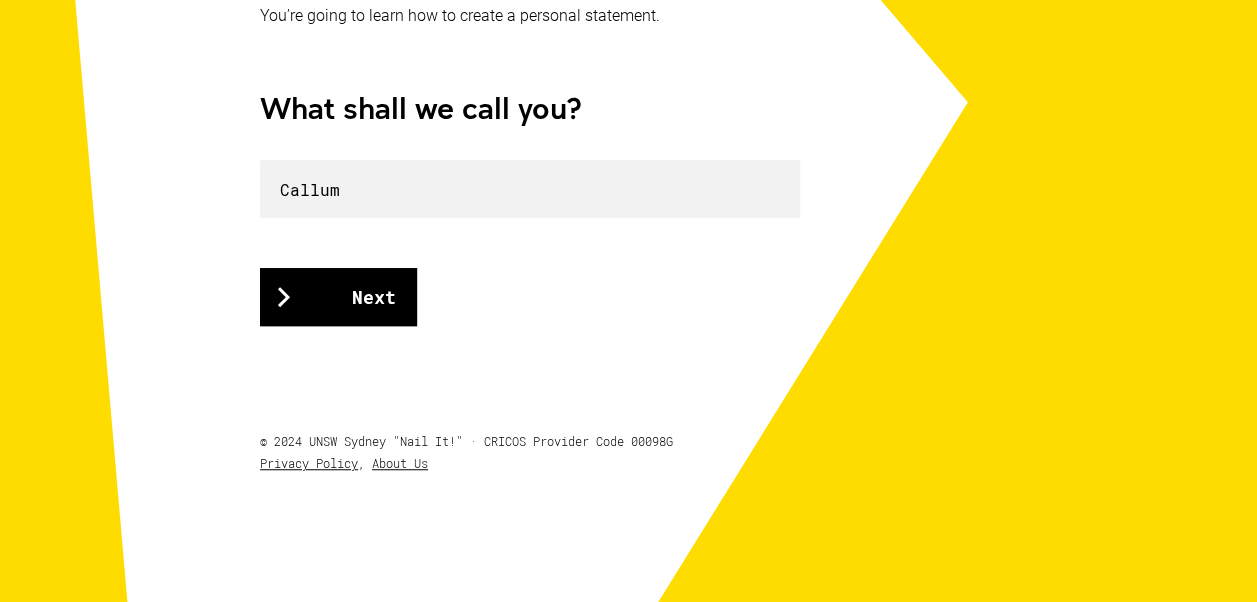 click on "Next" at bounding box center (338, 297) 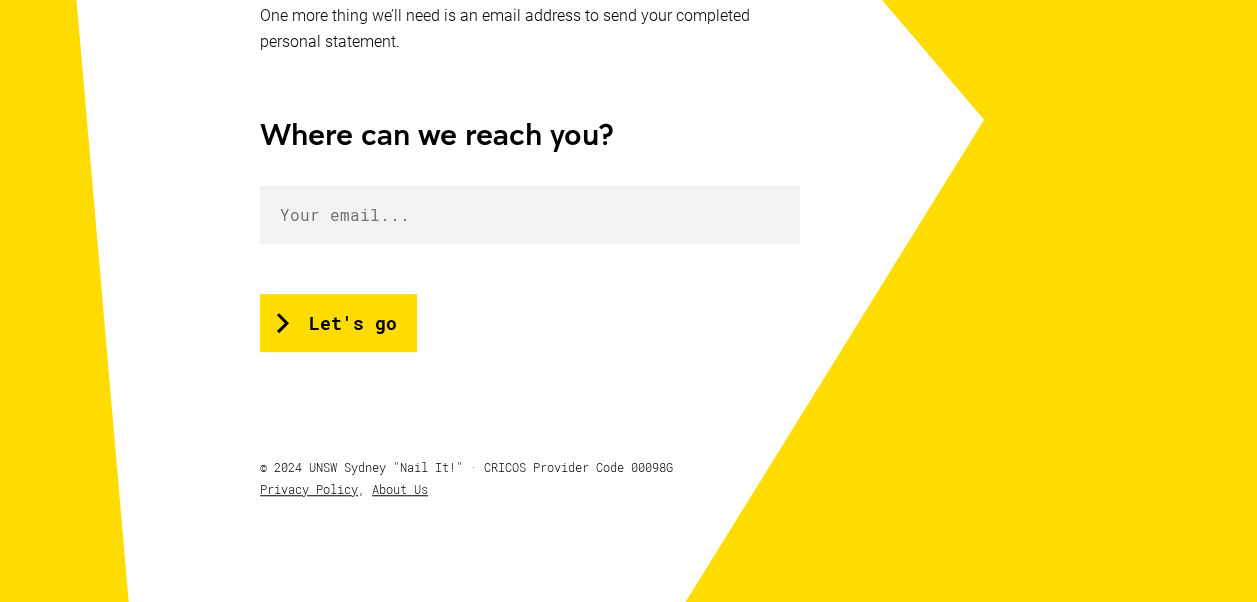 scroll, scrollTop: 500, scrollLeft: 0, axis: vertical 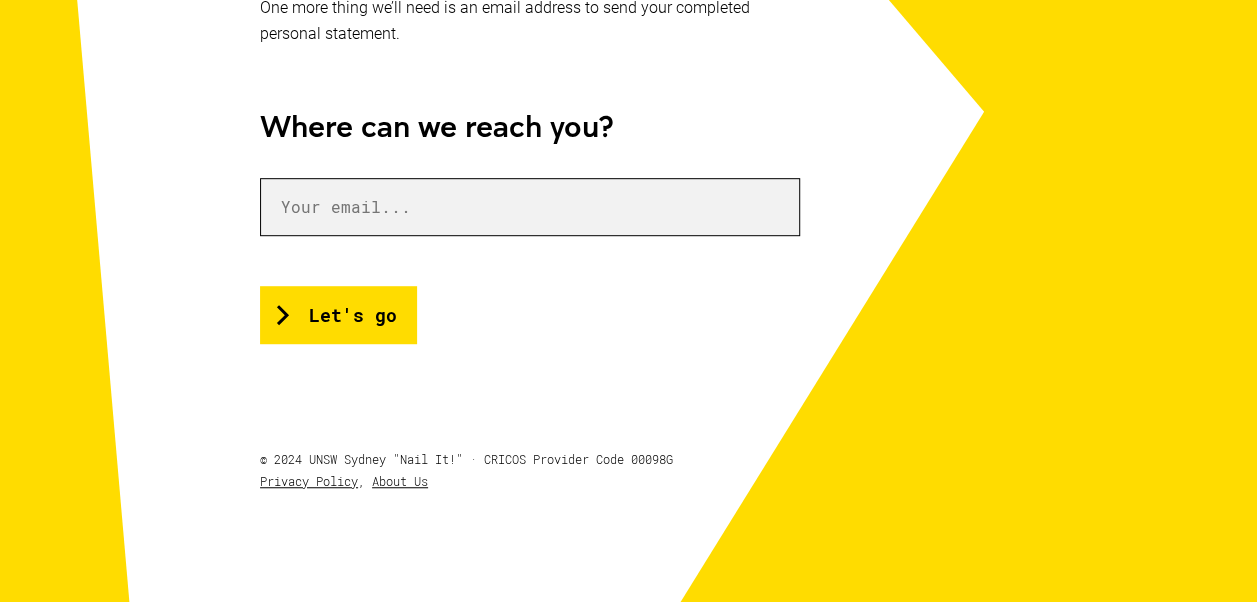 click at bounding box center [530, 207] 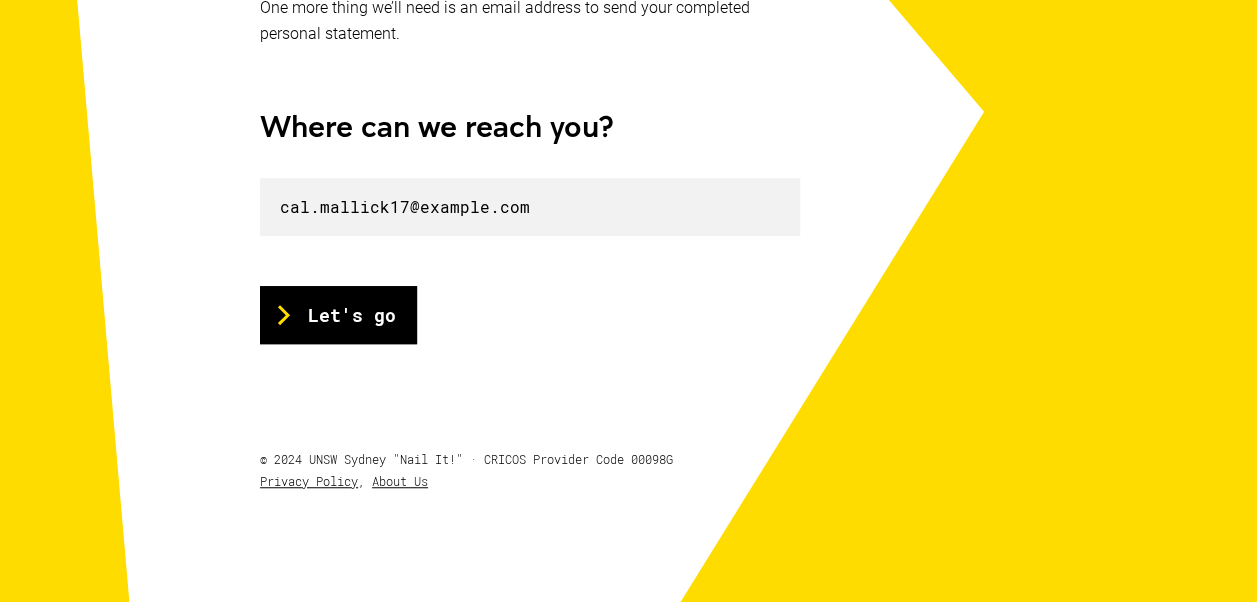 click on "Let's go" at bounding box center (338, 315) 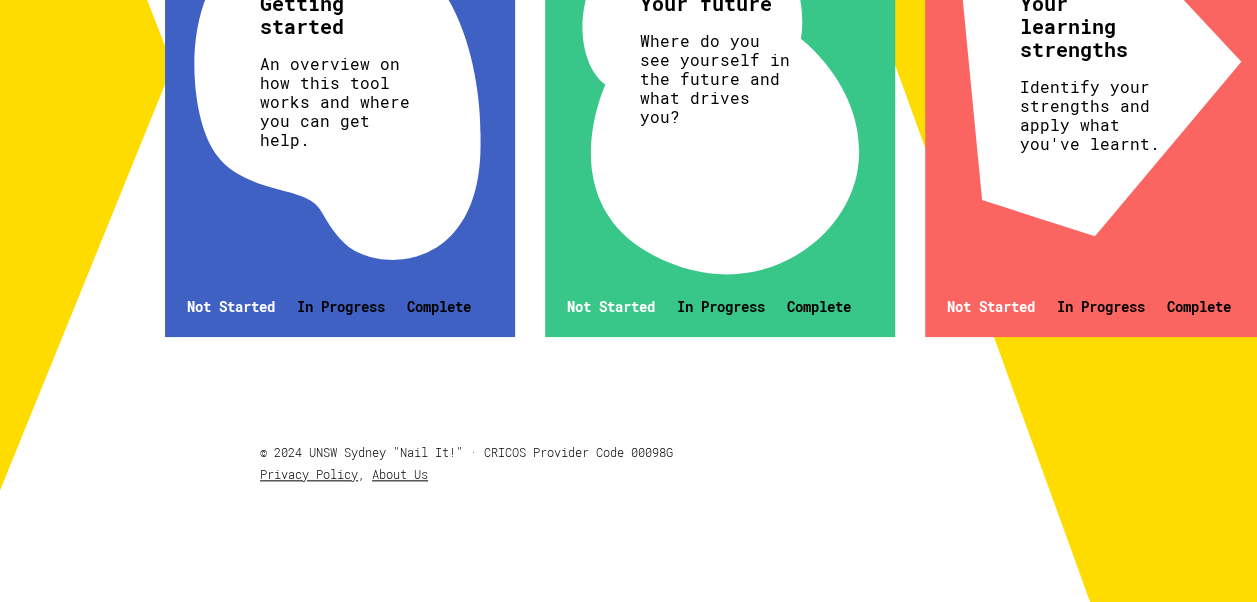 scroll, scrollTop: 802, scrollLeft: 0, axis: vertical 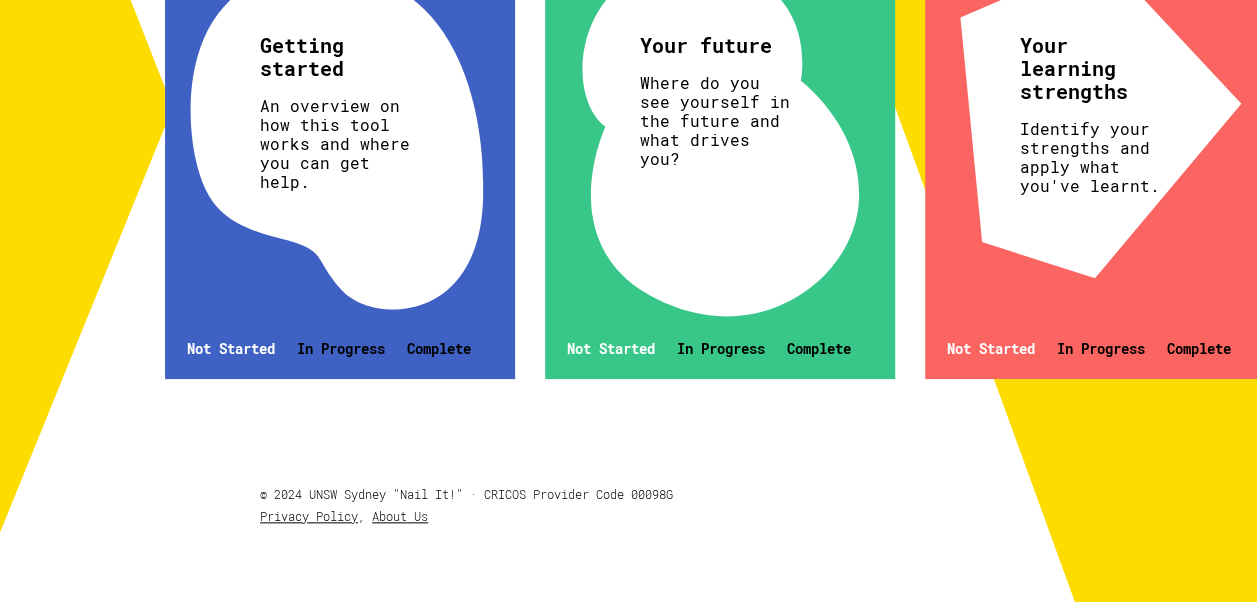 click on "An overview on how this tool works and where you can get help." at bounding box center [337, 143] 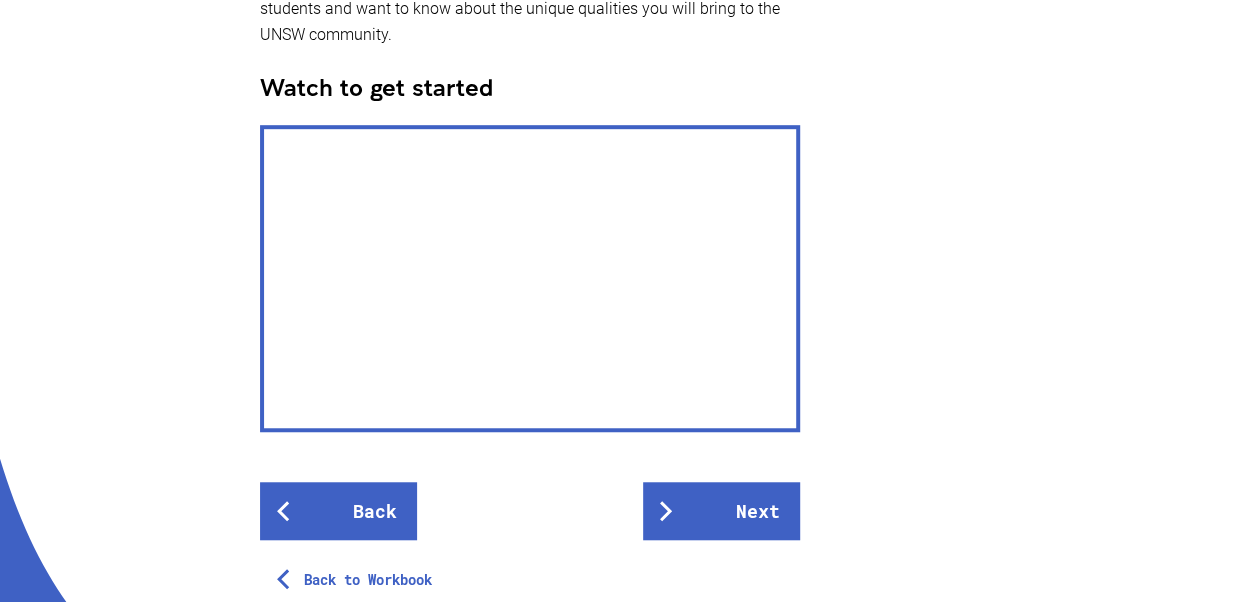 scroll, scrollTop: 600, scrollLeft: 0, axis: vertical 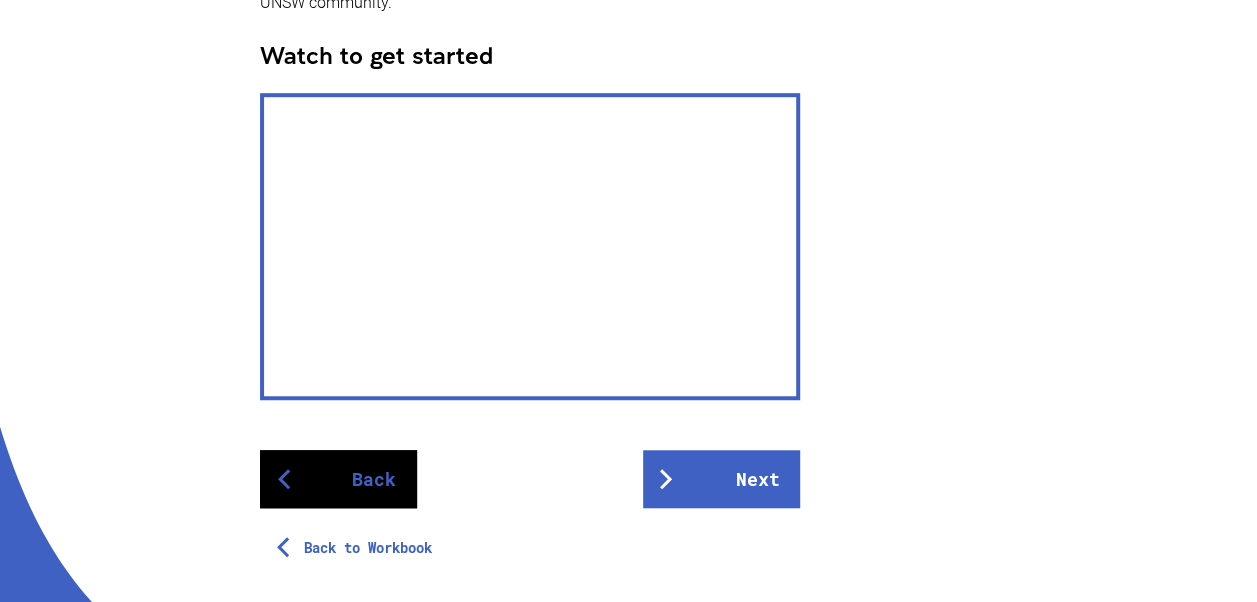 click on "Back" at bounding box center (338, 479) 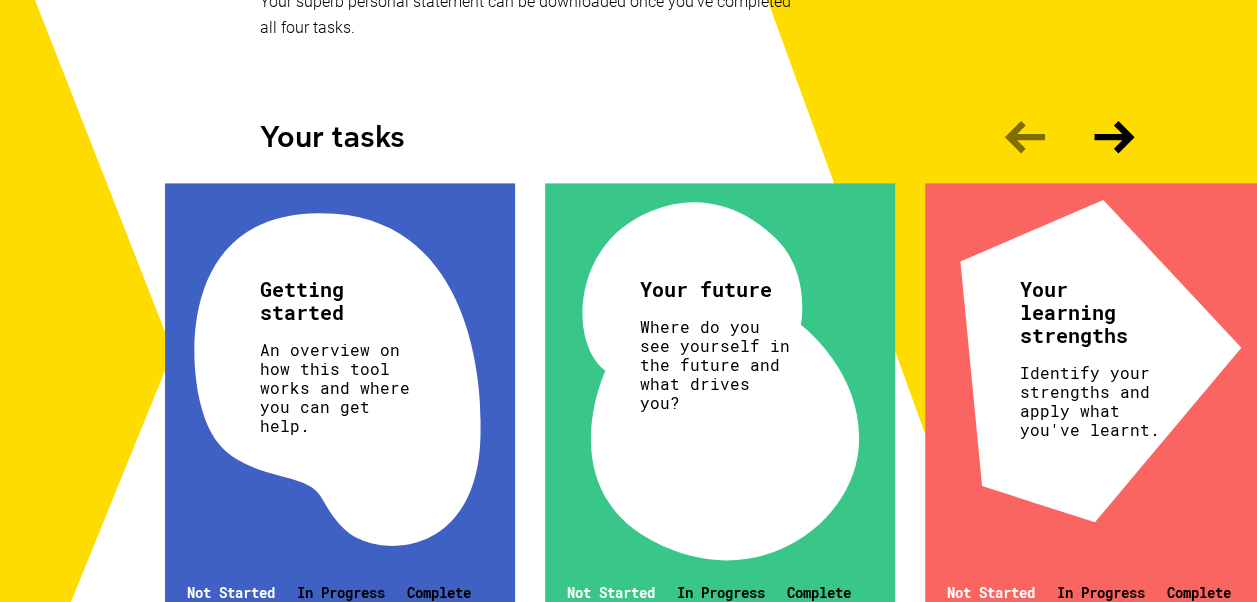 scroll, scrollTop: 700, scrollLeft: 0, axis: vertical 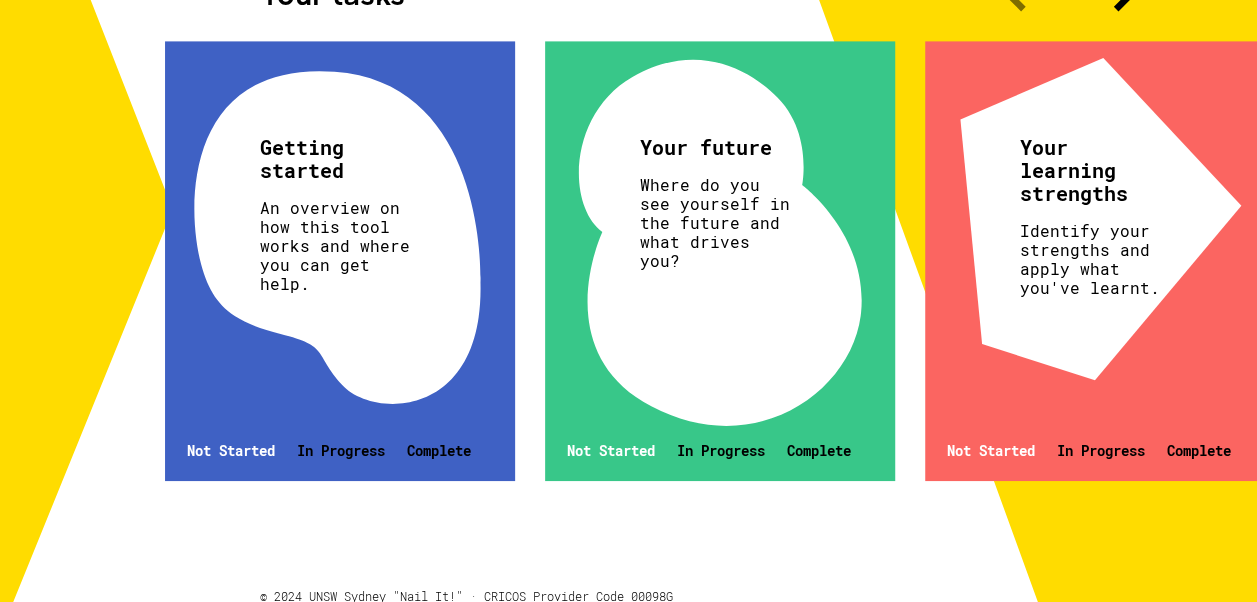 click on "Your future Where do you see yourself in the future and what drives you? Not Started In Progress Complete" at bounding box center (720, 261) 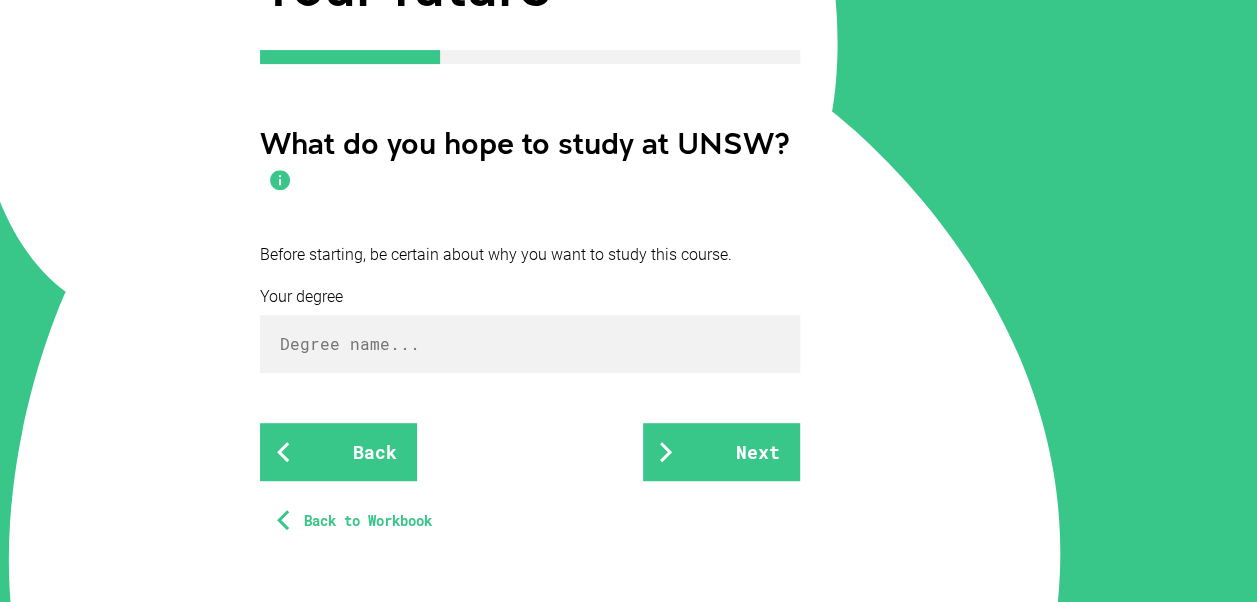 scroll, scrollTop: 400, scrollLeft: 0, axis: vertical 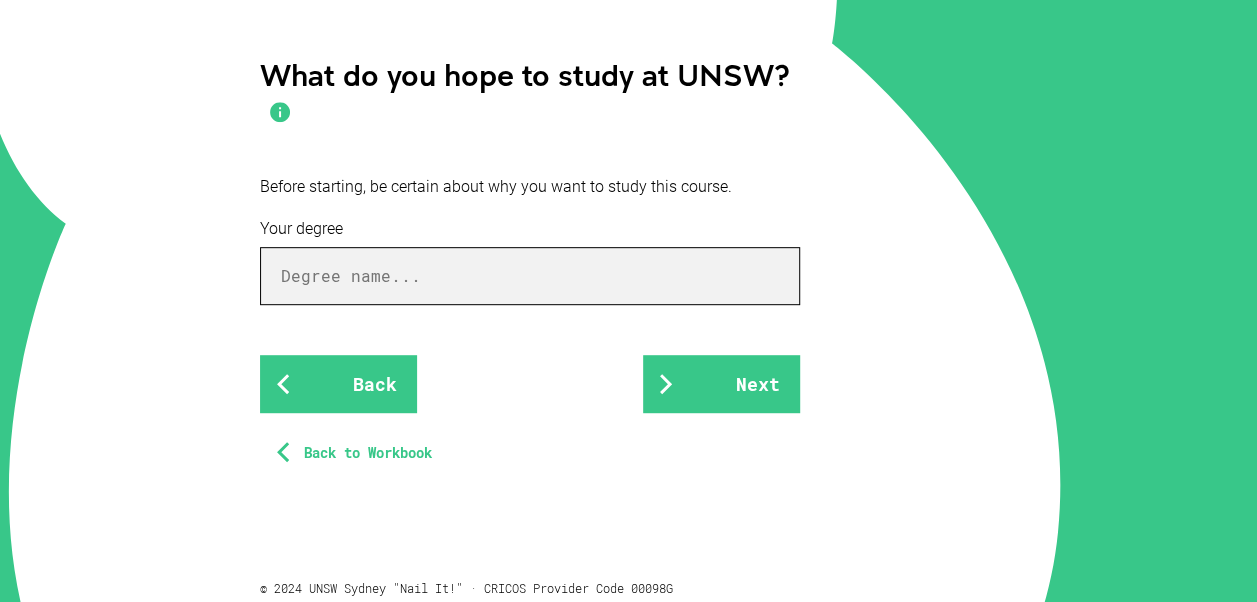 click at bounding box center (530, 276) 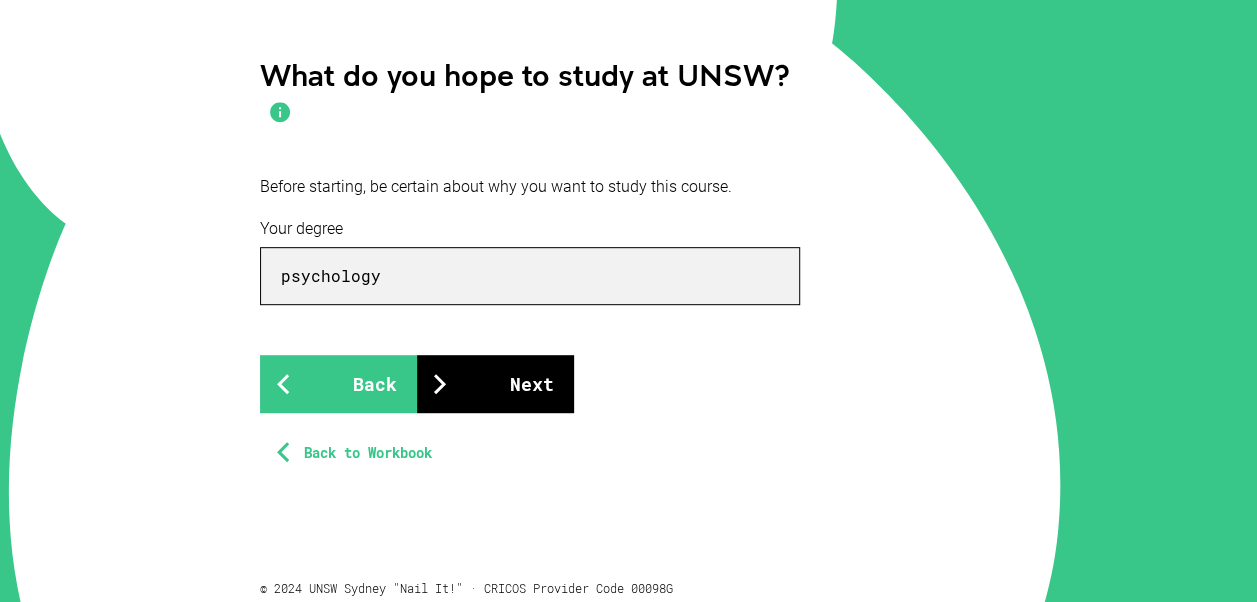 type on "psychology" 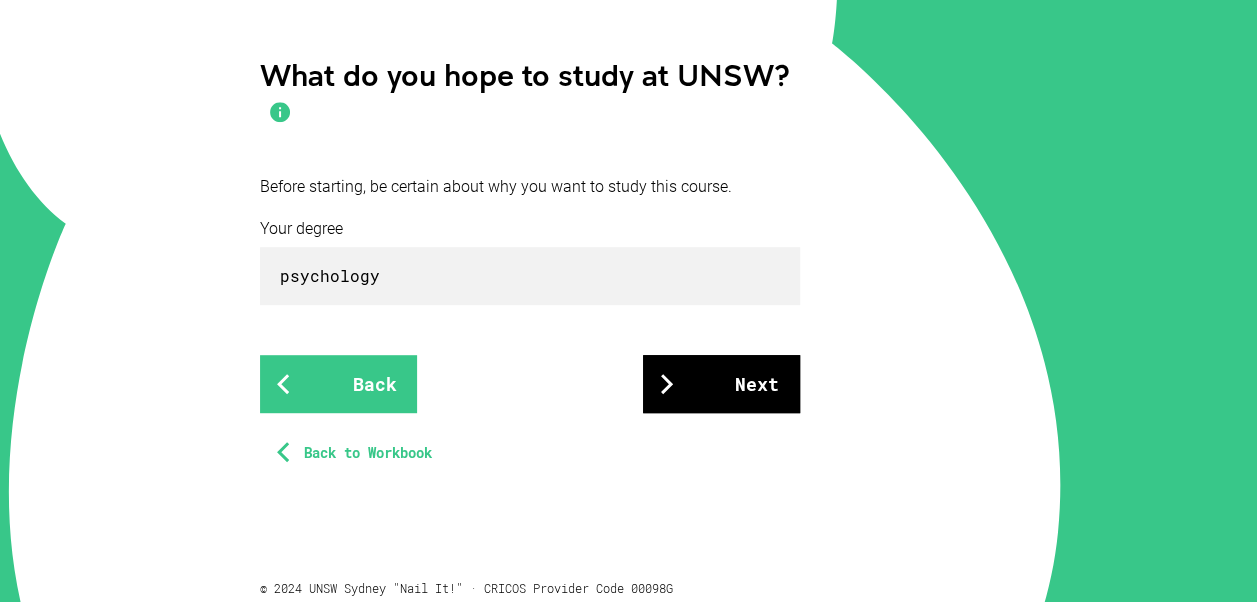 click on "Next" at bounding box center (721, 384) 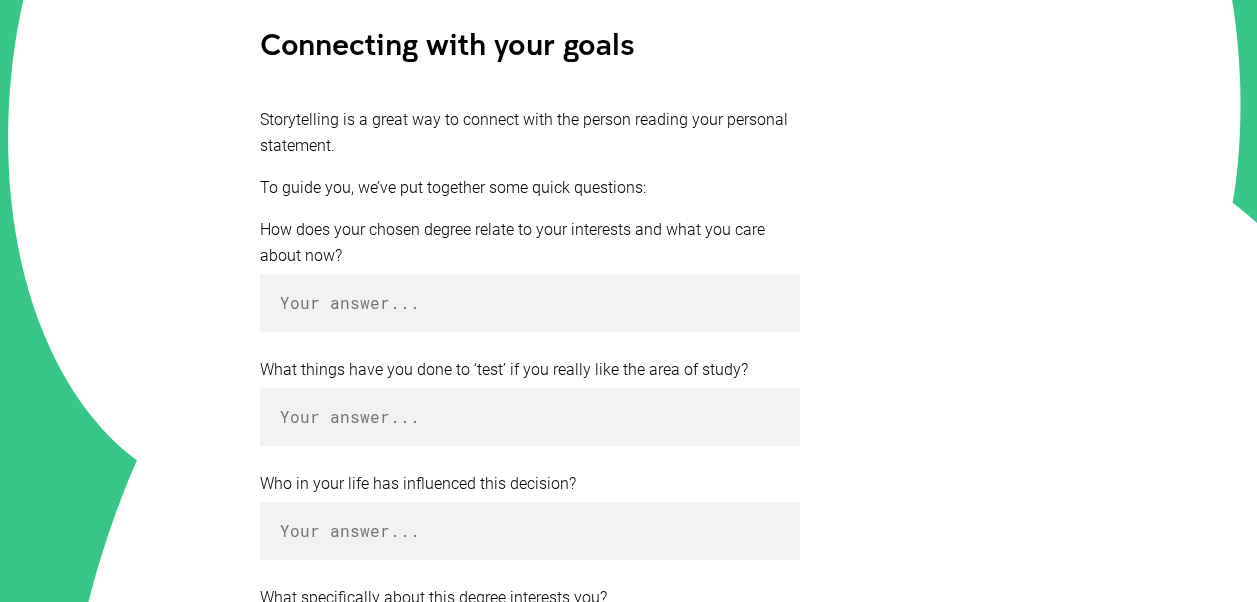 scroll, scrollTop: 400, scrollLeft: 0, axis: vertical 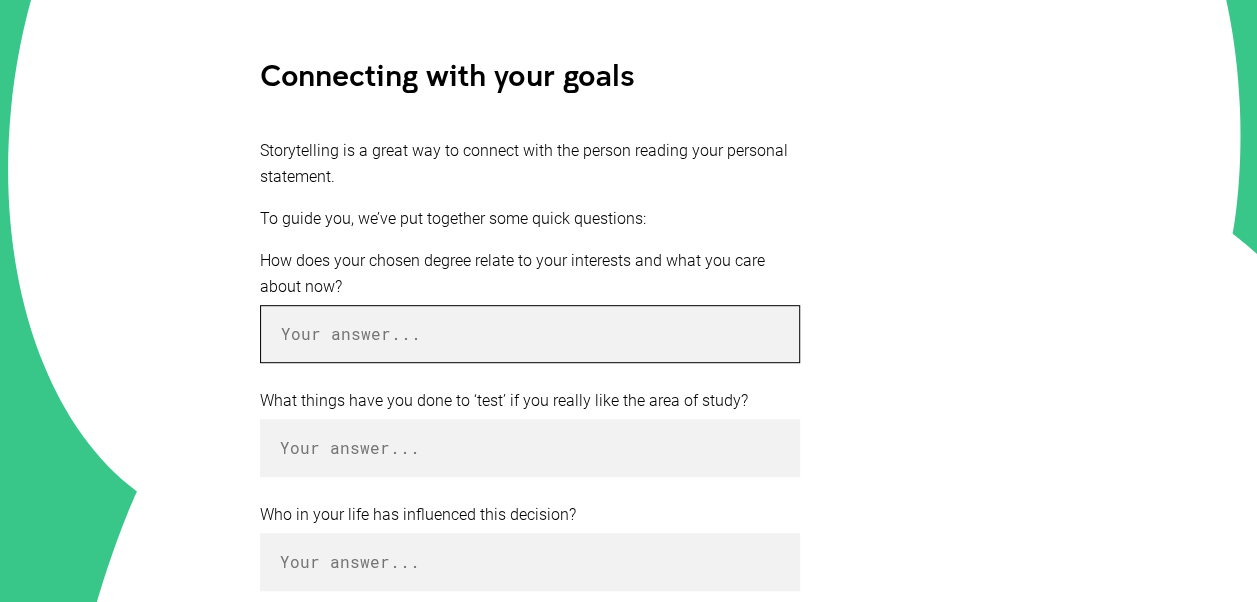 click at bounding box center (530, 334) 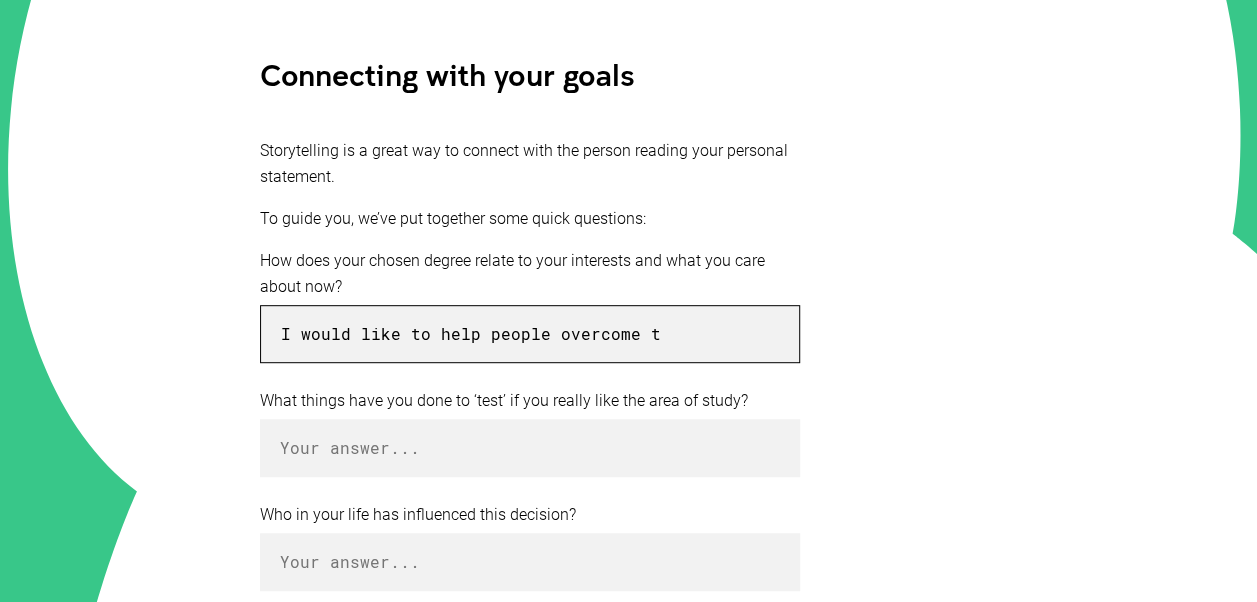 click on "I would like to help people overcome t" at bounding box center [530, 334] 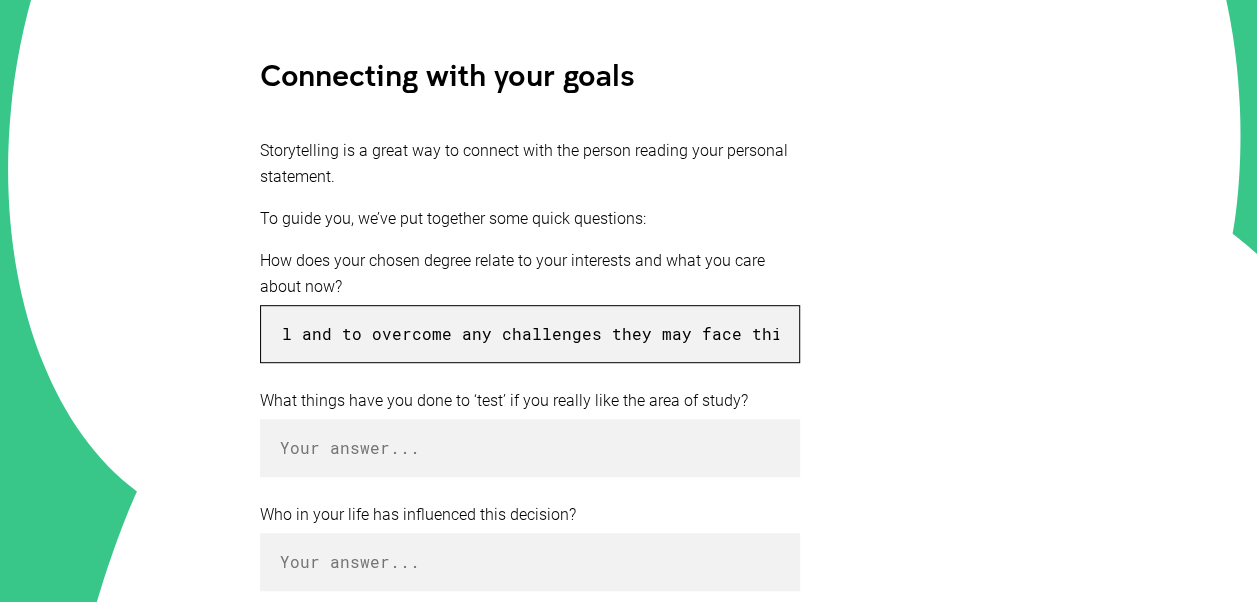 scroll, scrollTop: 0, scrollLeft: 500, axis: horizontal 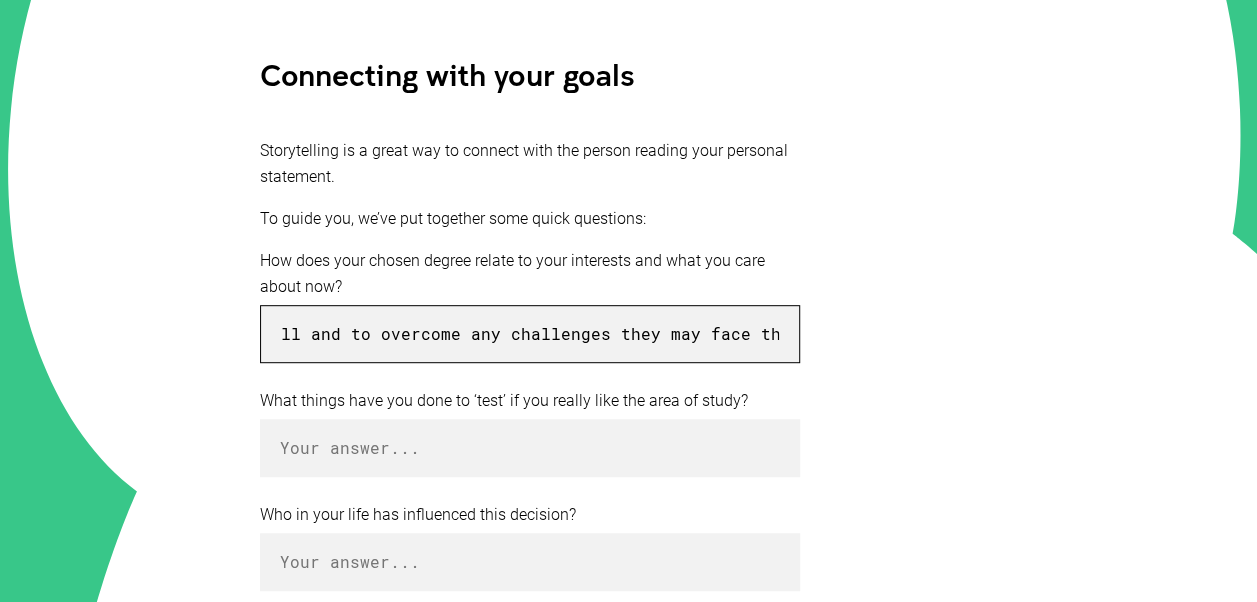click on "I would like to help people with being mentally well and to overcome any challenges they may face thier" at bounding box center (530, 334) 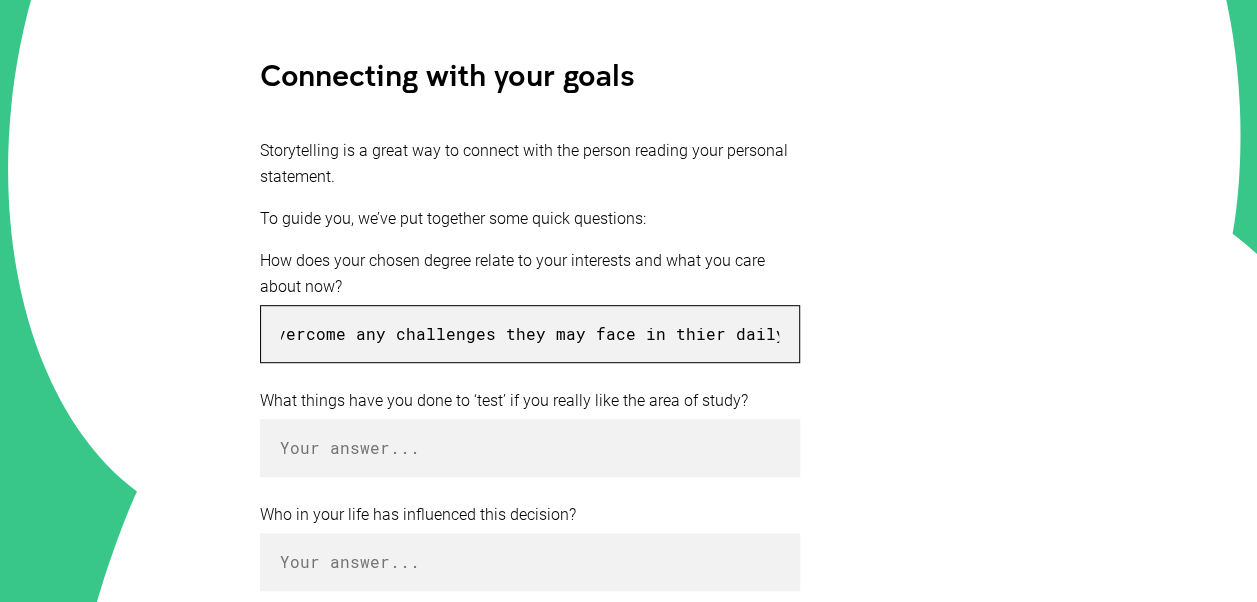 scroll, scrollTop: 0, scrollLeft: 624, axis: horizontal 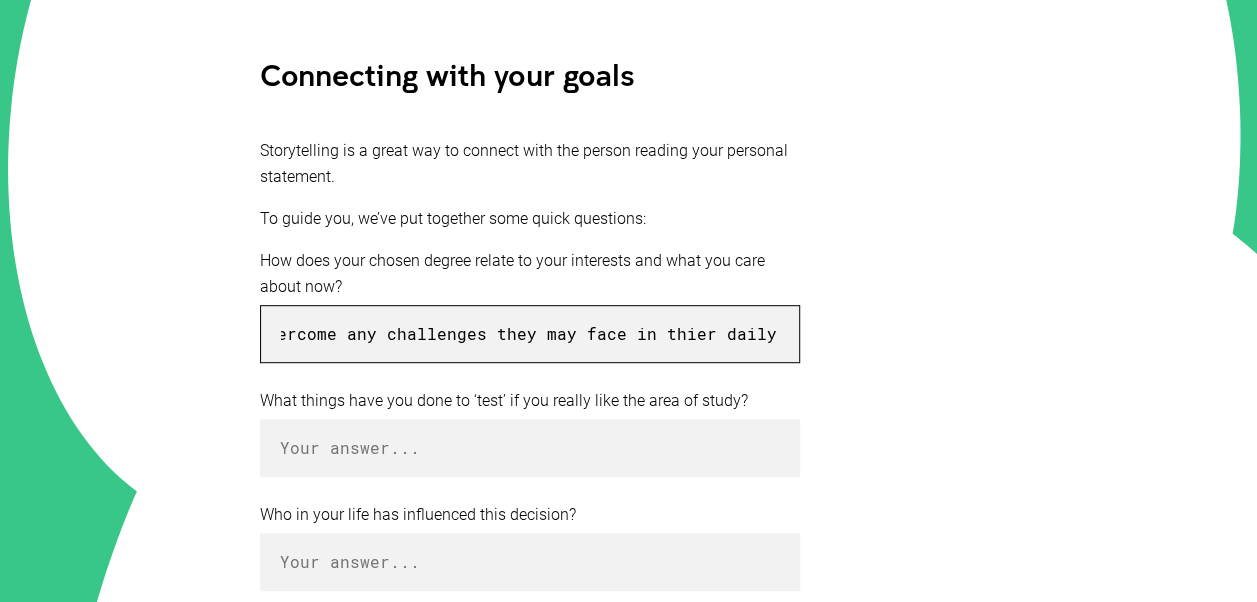type on "I would like to help people with being mentally well and to overcome any challenges they may face in thier daily life" 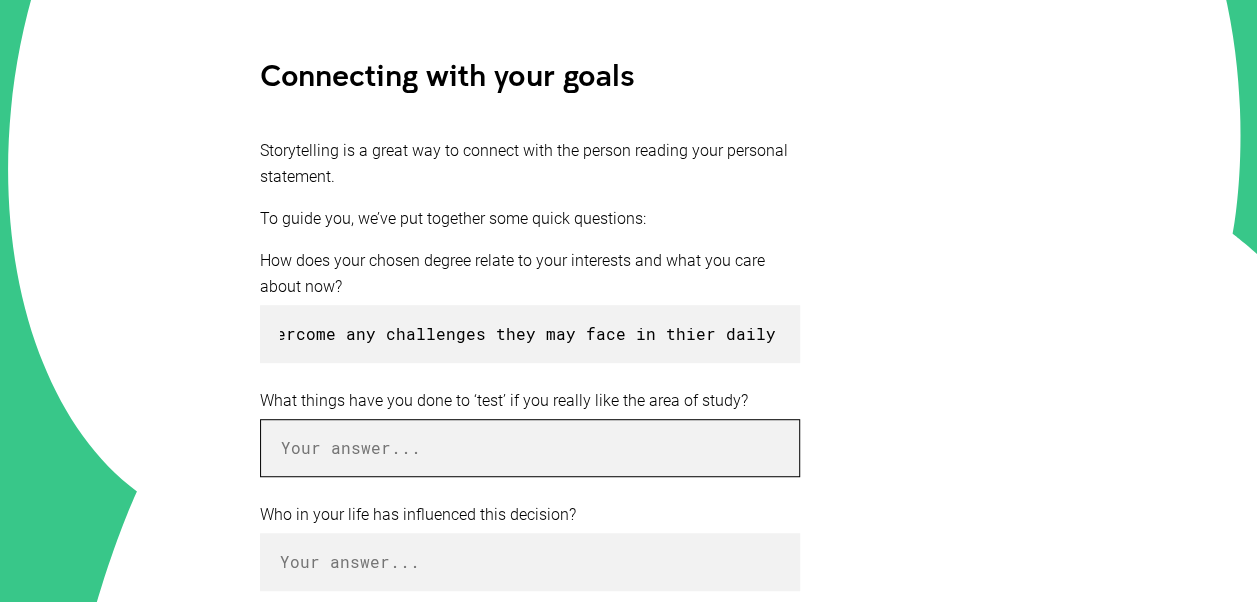 scroll, scrollTop: 0, scrollLeft: 0, axis: both 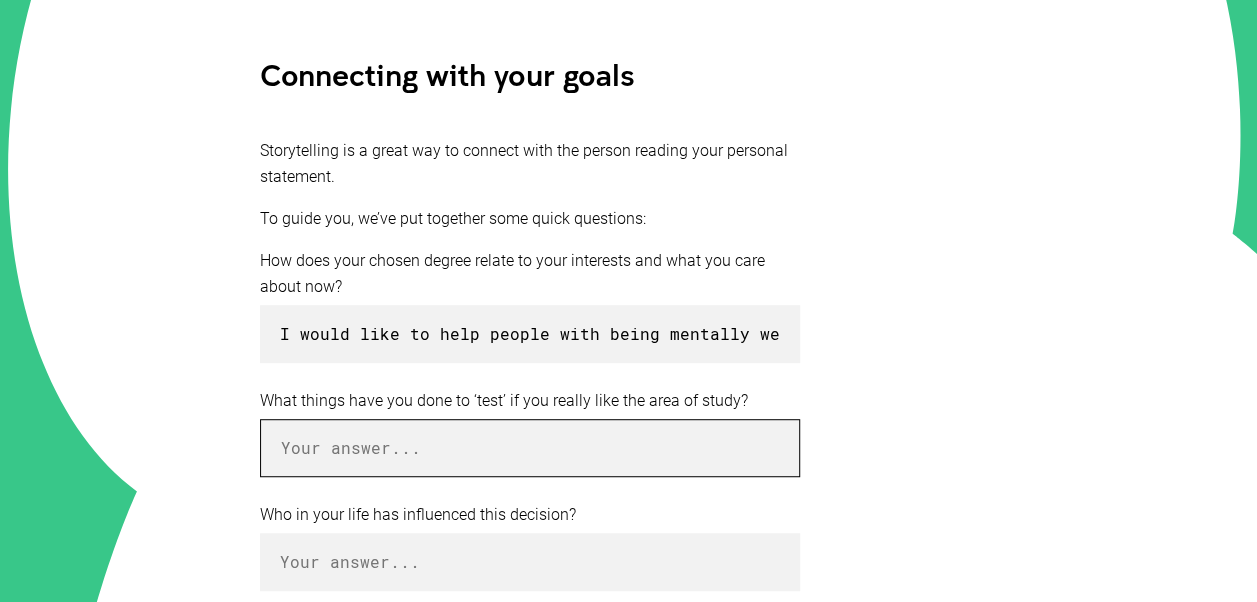 click at bounding box center (530, 448) 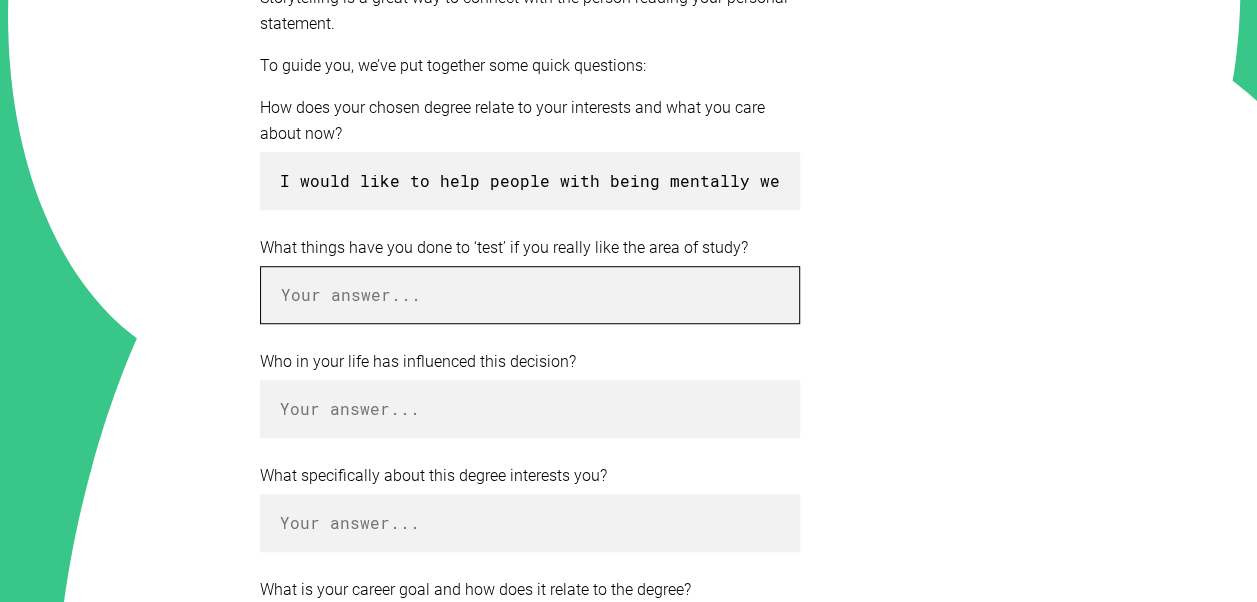 scroll, scrollTop: 600, scrollLeft: 0, axis: vertical 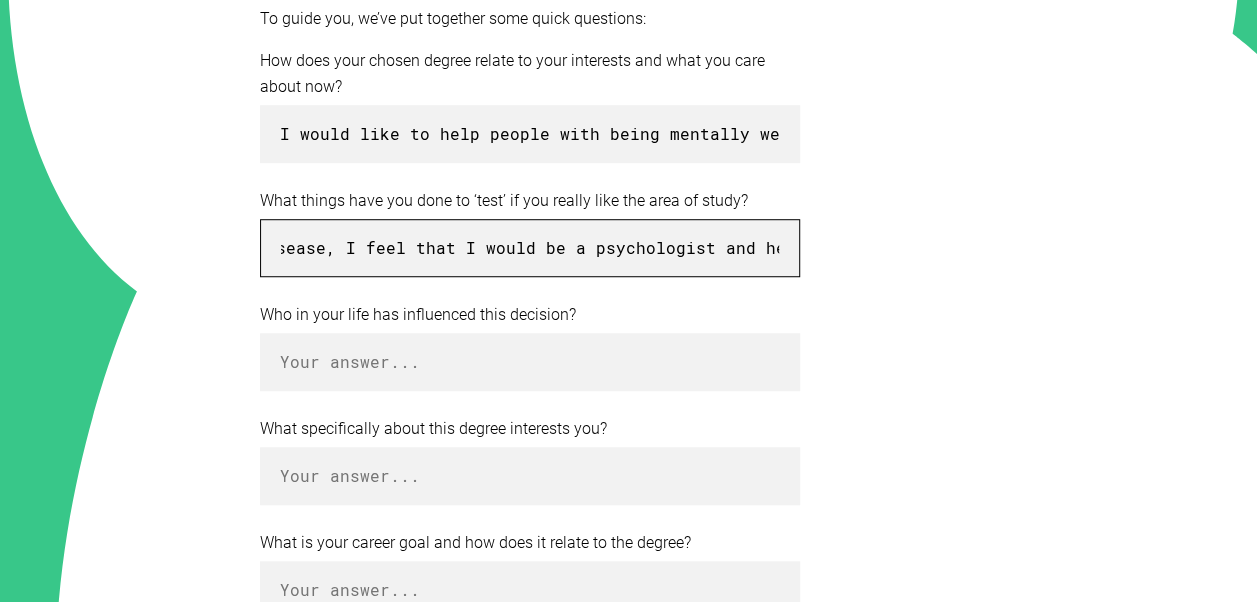 type on "I enjoy reading. I have also seen a psychologist to help me through my chronic health condition - he was extremely helpful and having expereinced challenges because of my Crohn's disease, I feel that I would be a psychologist and help others" 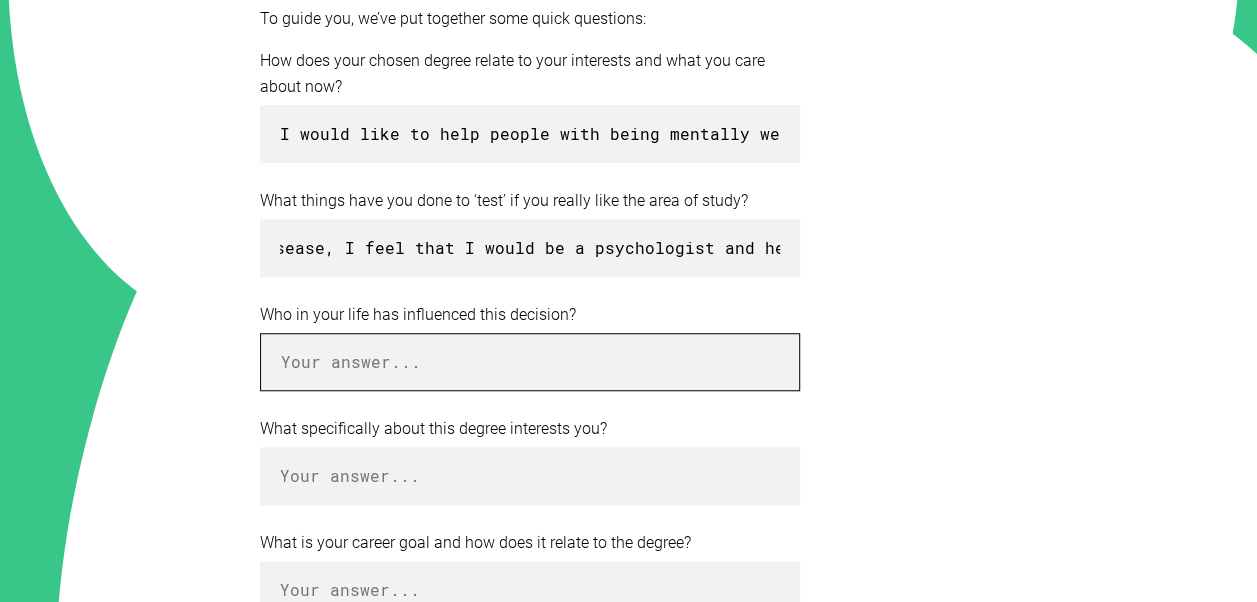 scroll, scrollTop: 0, scrollLeft: 0, axis: both 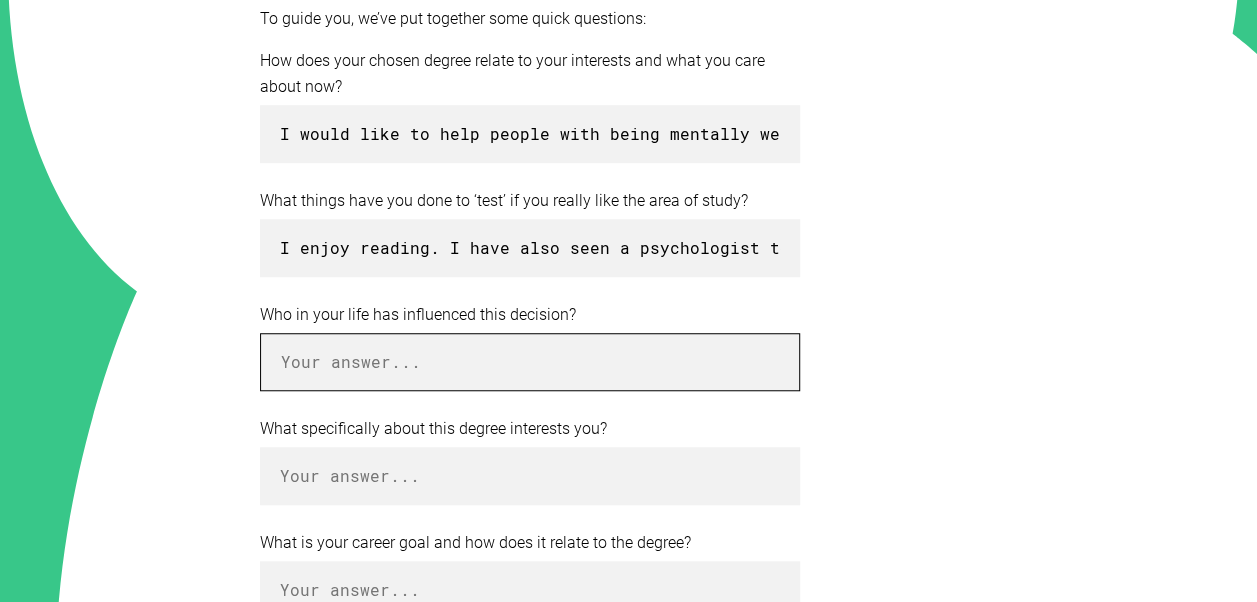 click at bounding box center (530, 362) 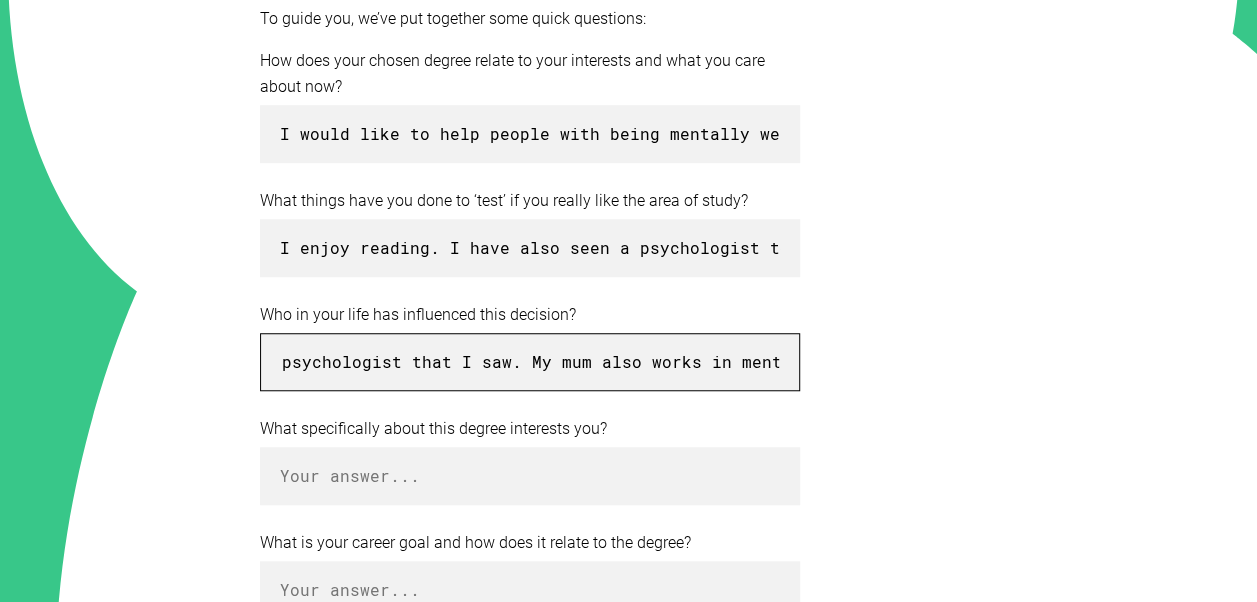 scroll, scrollTop: 0, scrollLeft: 48, axis: horizontal 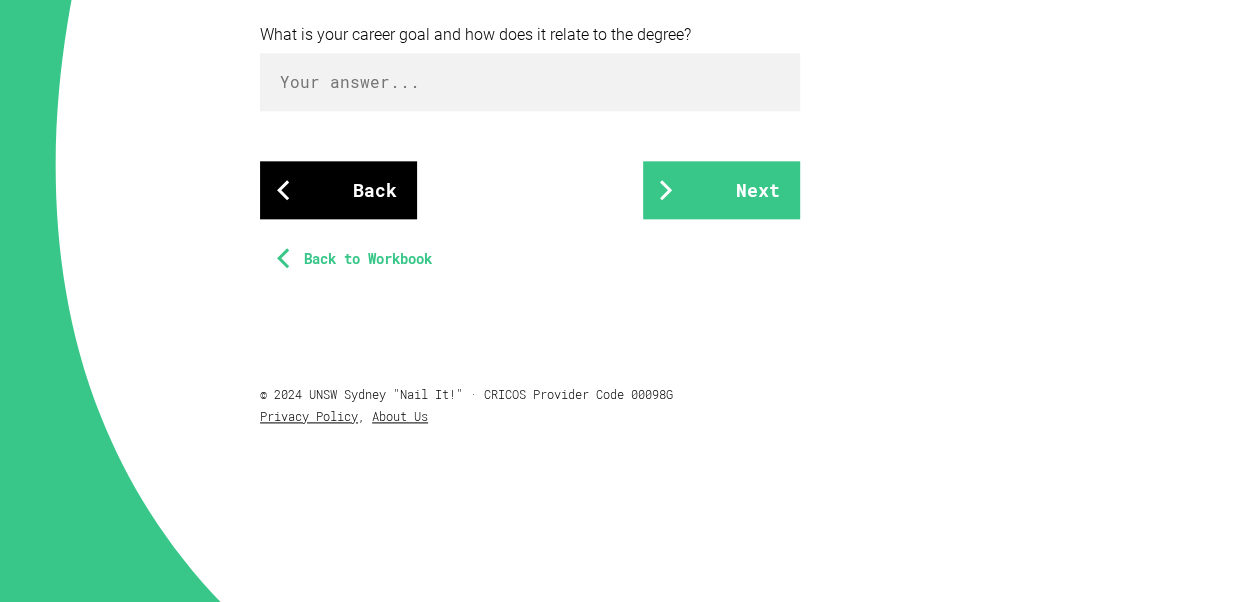 type on "The psychologist that I saw. My mum also works in mental" 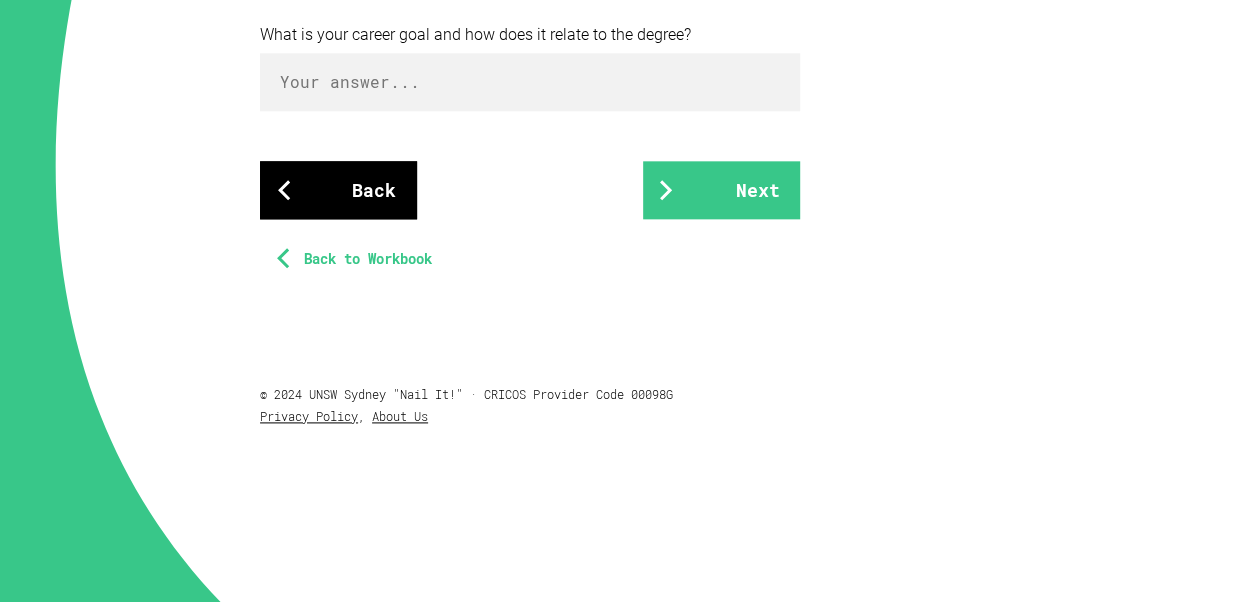 click on "Back" at bounding box center (338, 190) 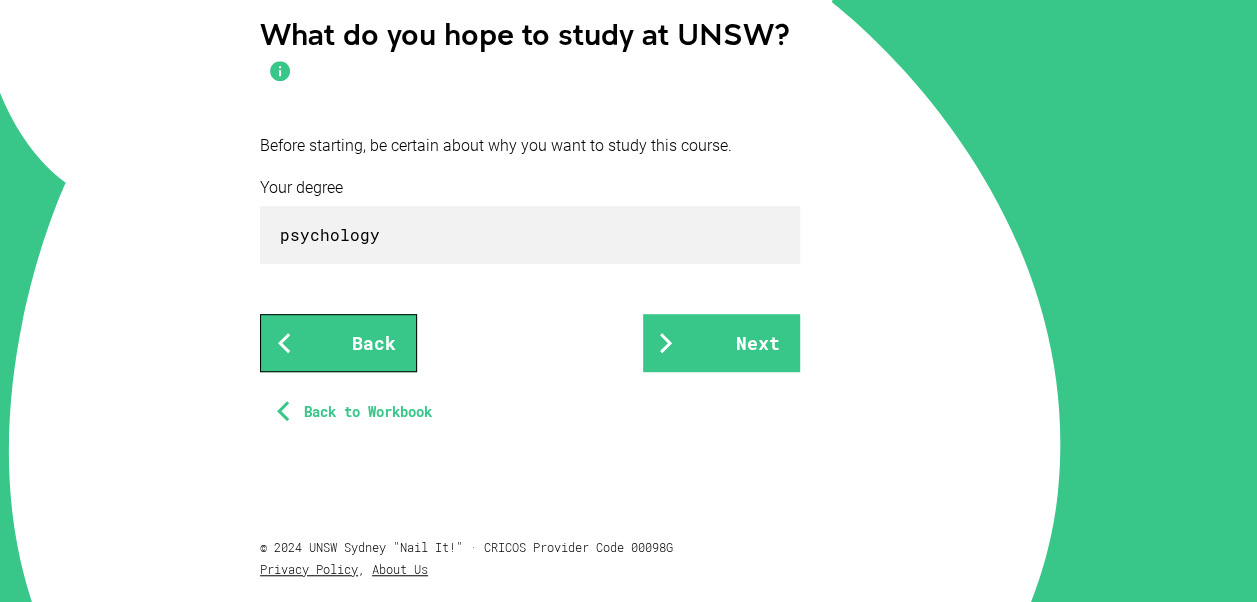 scroll, scrollTop: 500, scrollLeft: 0, axis: vertical 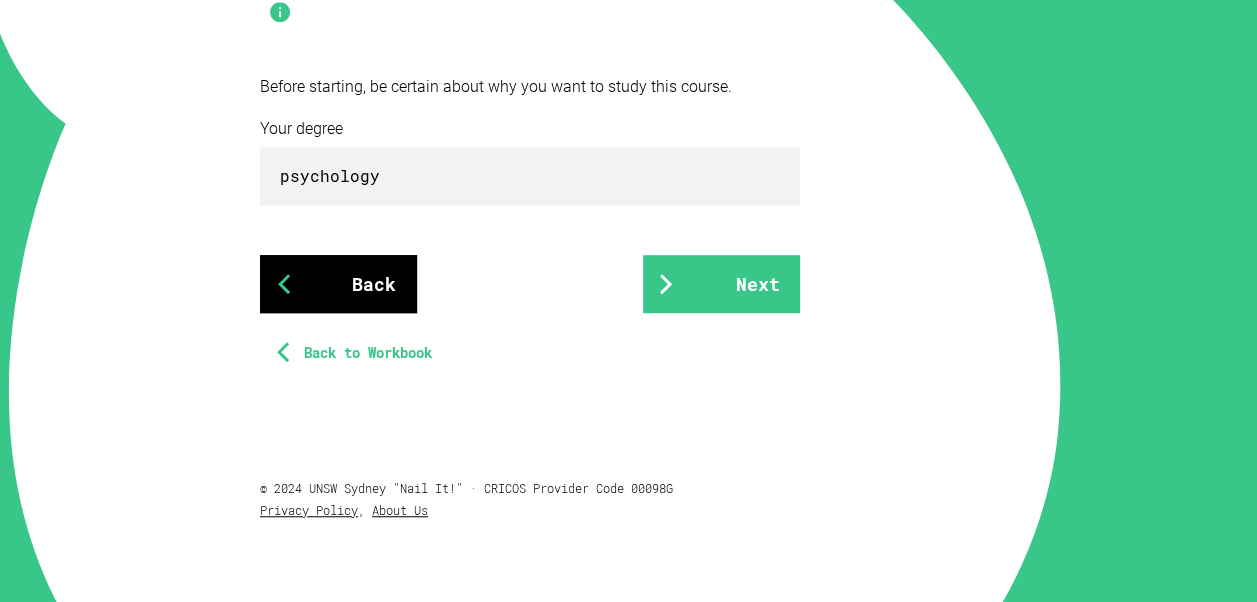 click on "Back" at bounding box center [338, 284] 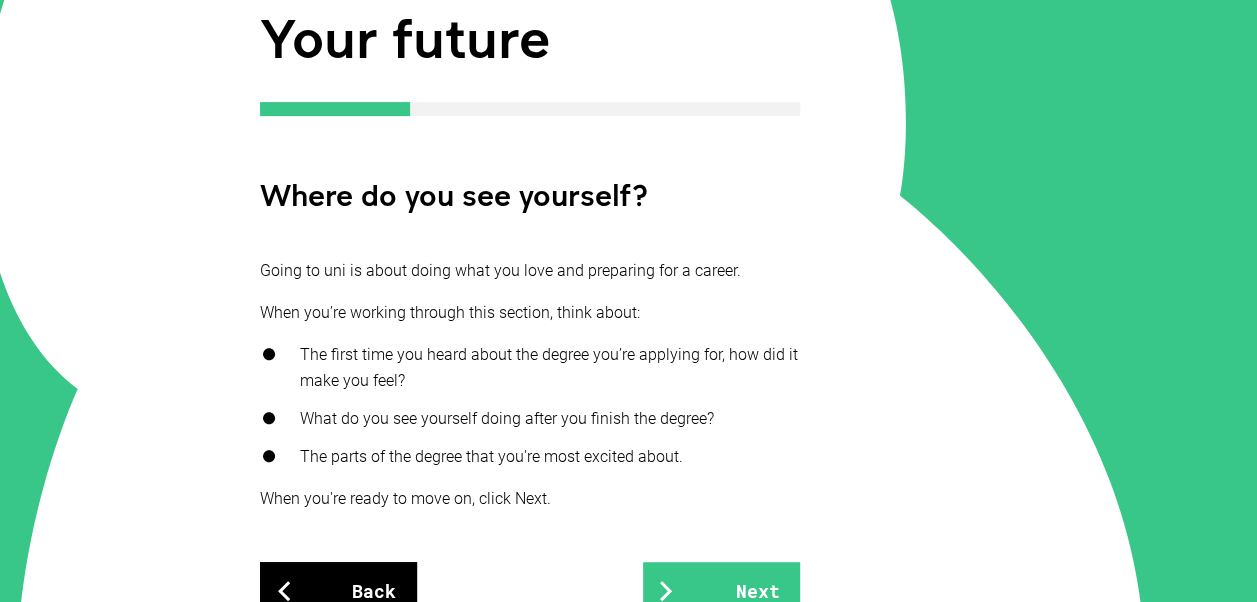 scroll, scrollTop: 0, scrollLeft: 0, axis: both 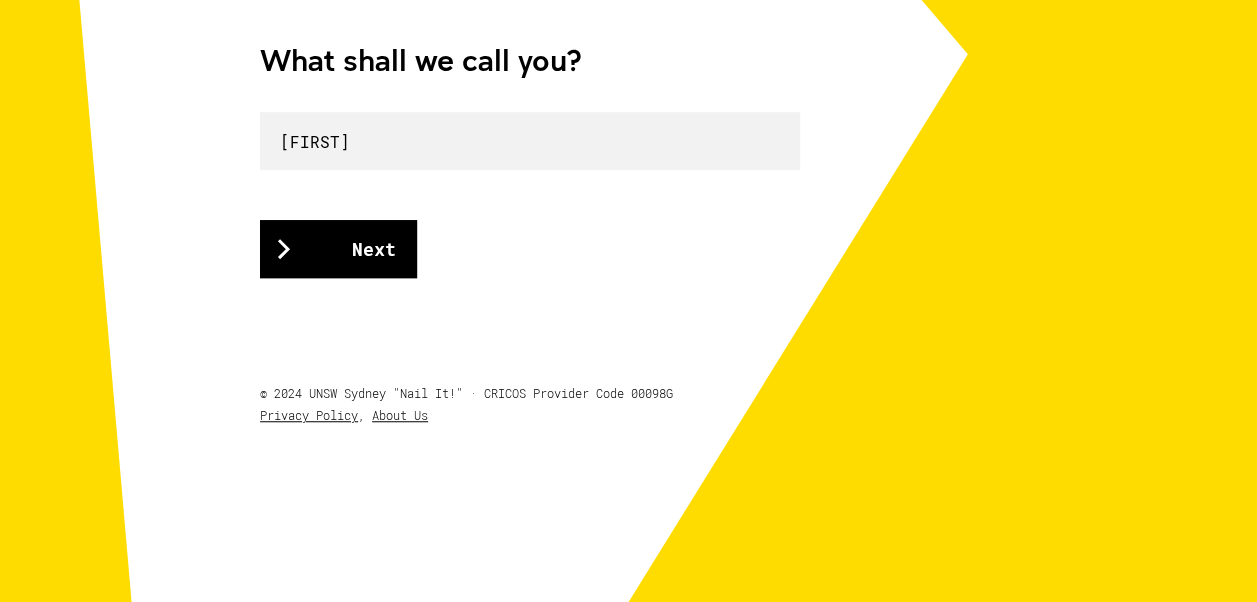 click on "Next" at bounding box center (338, 249) 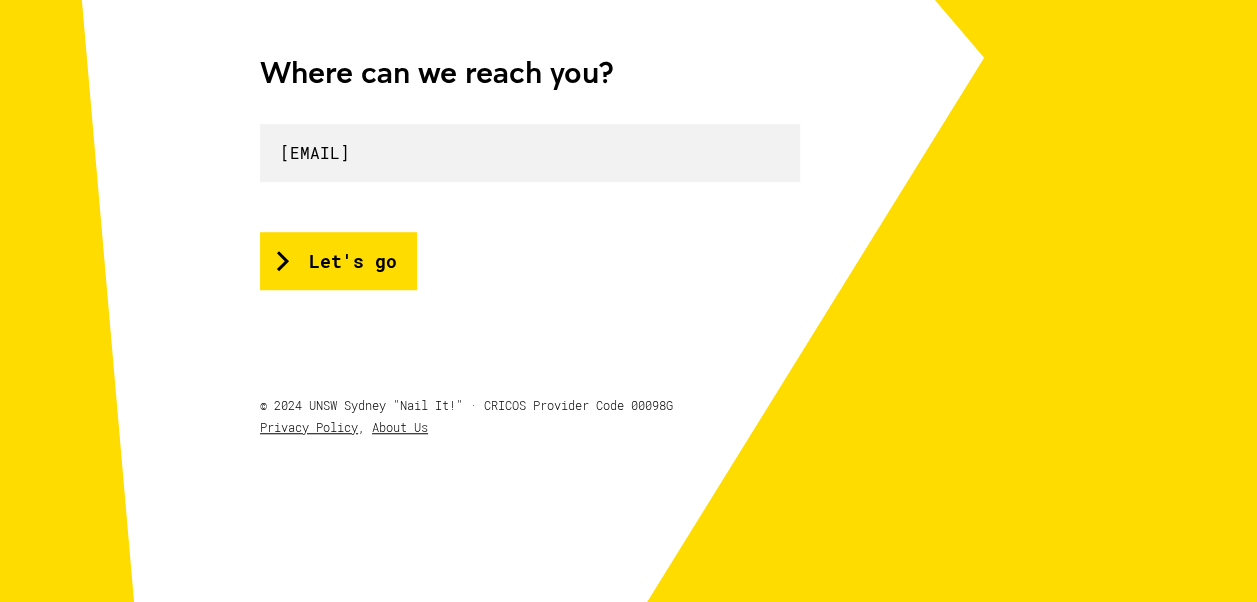 scroll, scrollTop: 565, scrollLeft: 0, axis: vertical 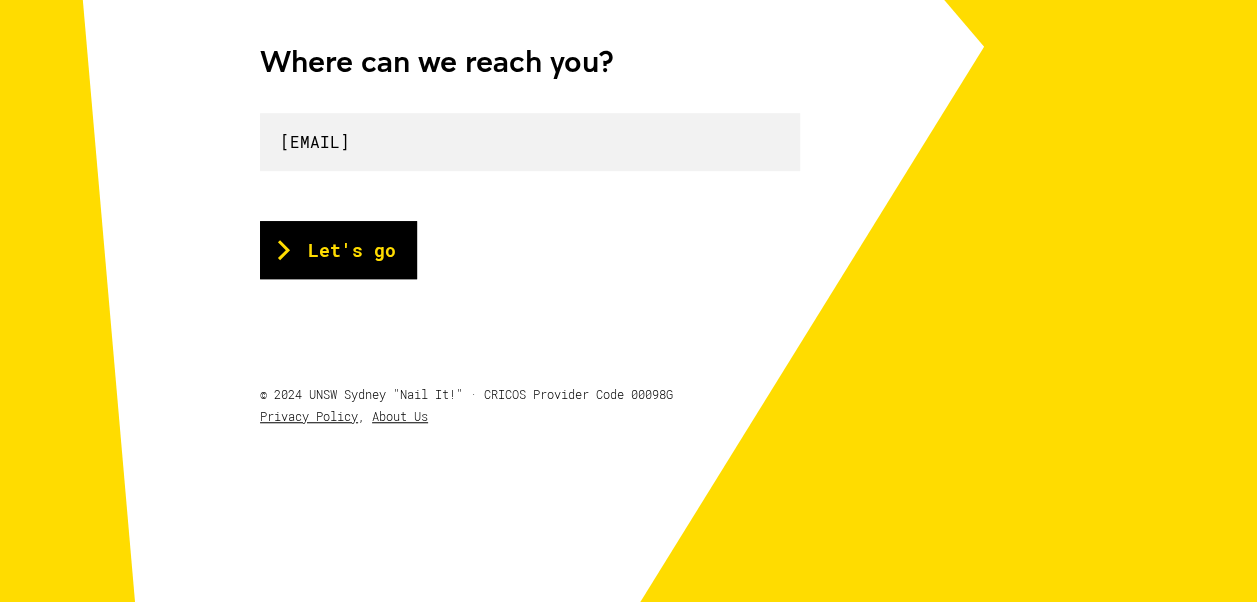 click on "Let's go" at bounding box center (338, 250) 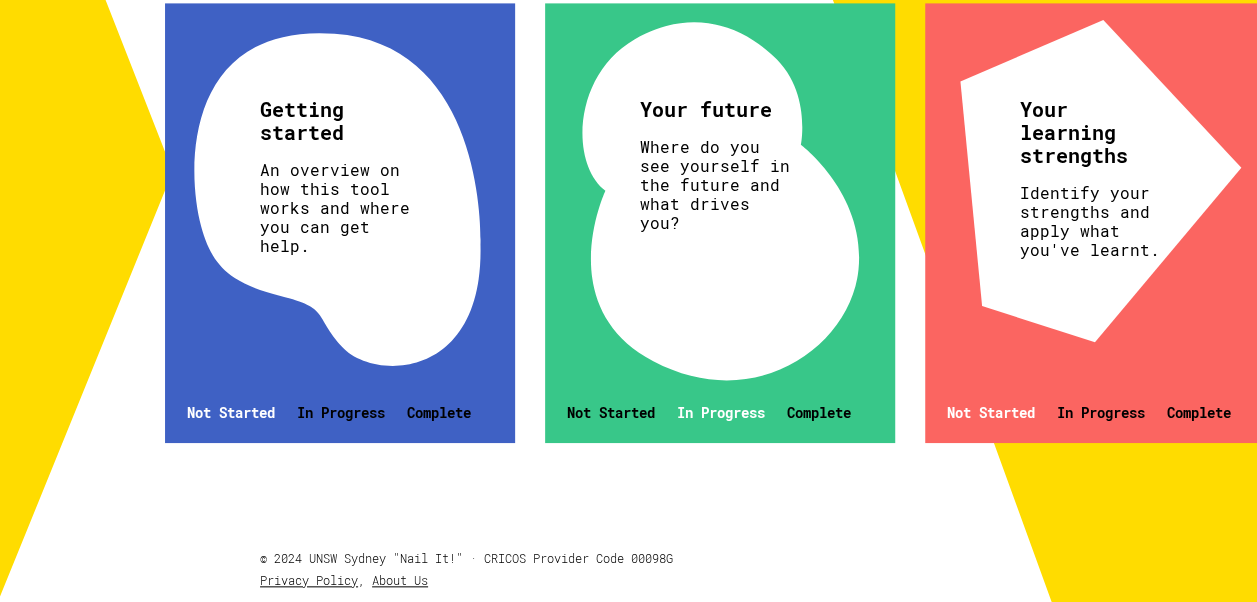 scroll, scrollTop: 800, scrollLeft: 0, axis: vertical 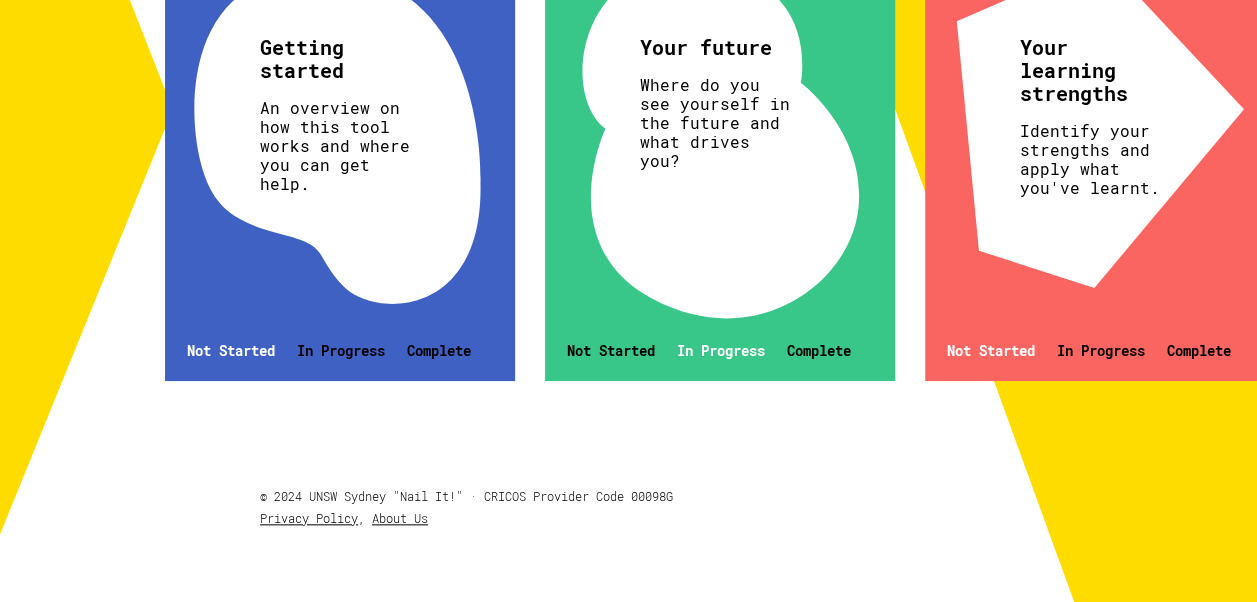 click on "Identify your strengths and apply what you've learnt." at bounding box center [337, 145] 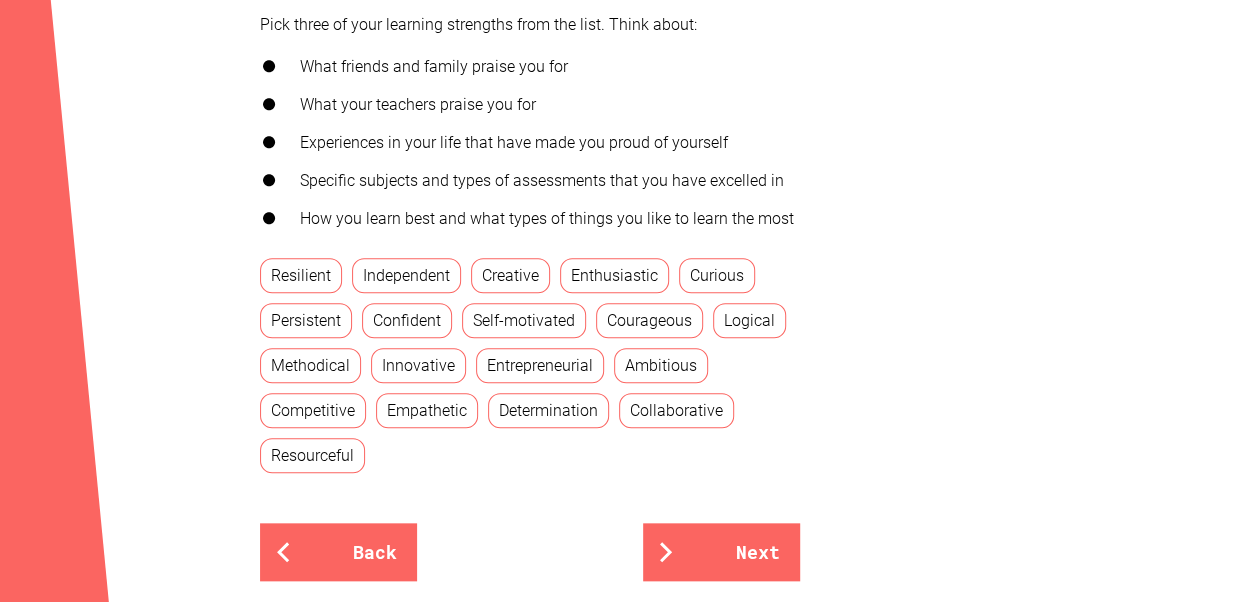 scroll, scrollTop: 800, scrollLeft: 0, axis: vertical 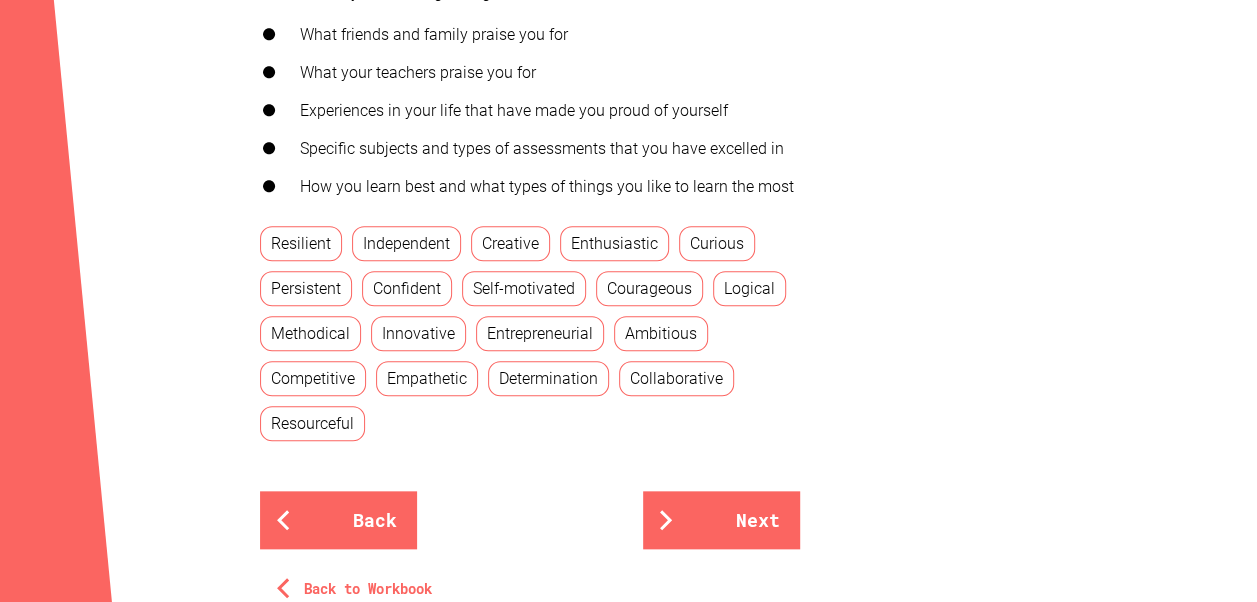click on "Resilient" at bounding box center [301, 243] 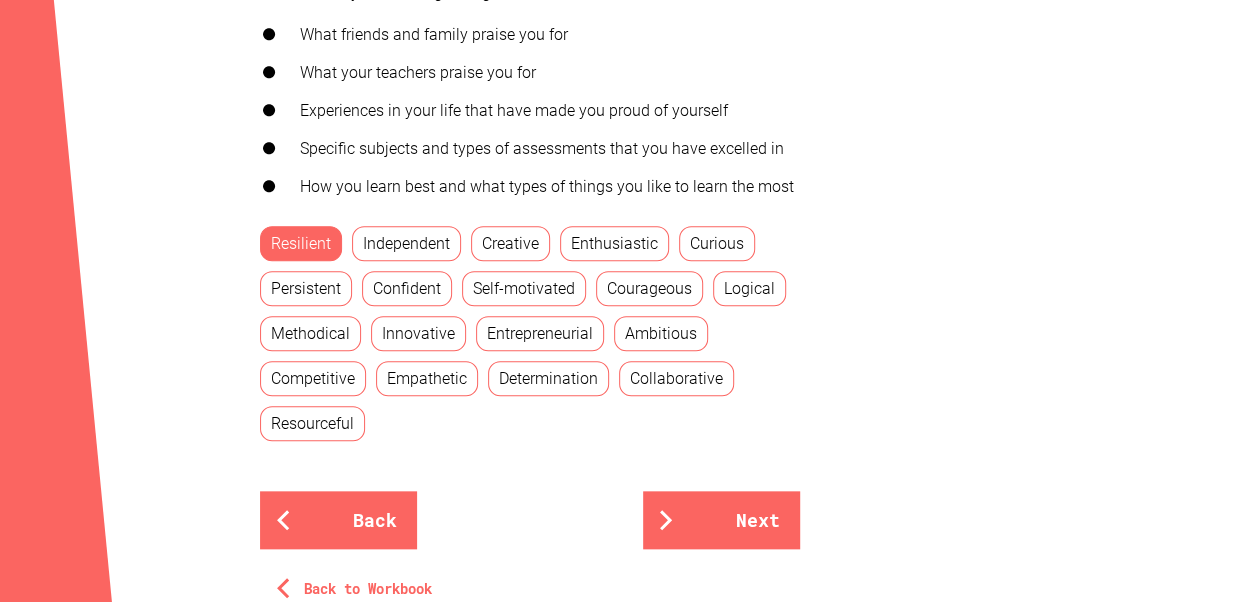 click on "Independent" at bounding box center [406, 243] 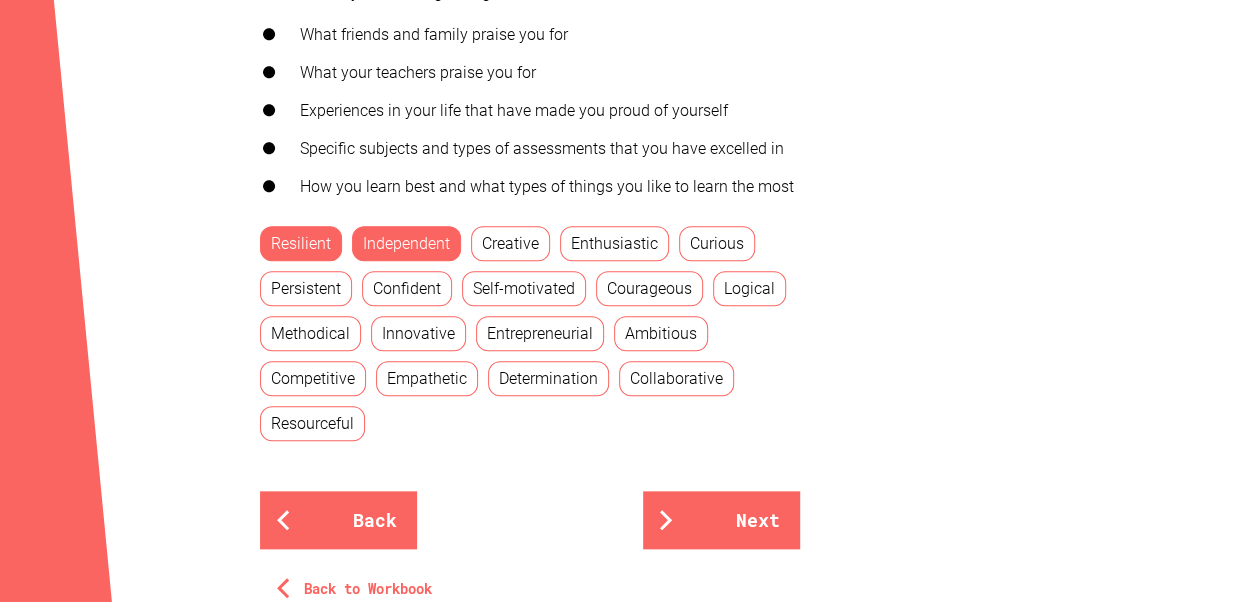 click on "Confident" at bounding box center [407, 288] 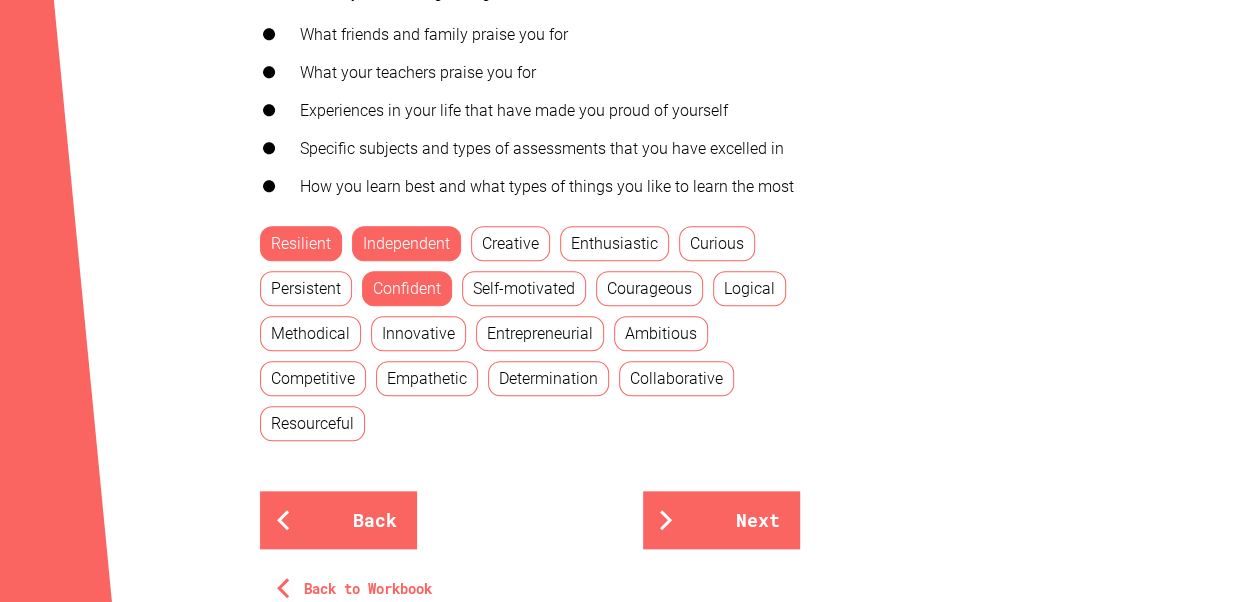 click on "Resourceful" at bounding box center [312, 423] 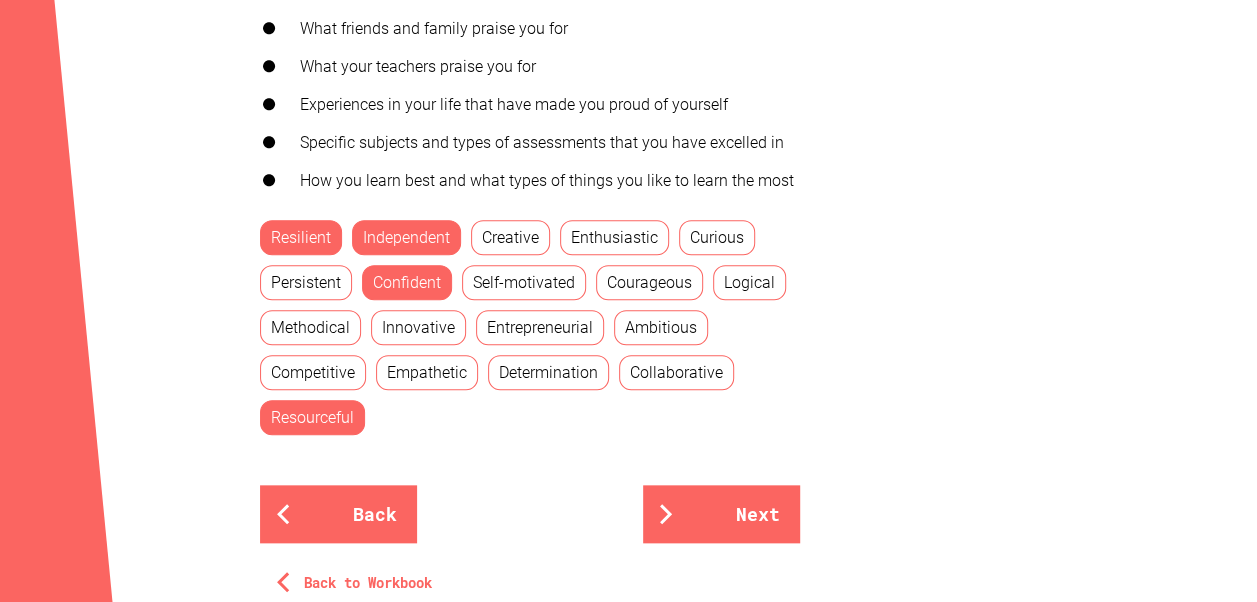 scroll, scrollTop: 900, scrollLeft: 0, axis: vertical 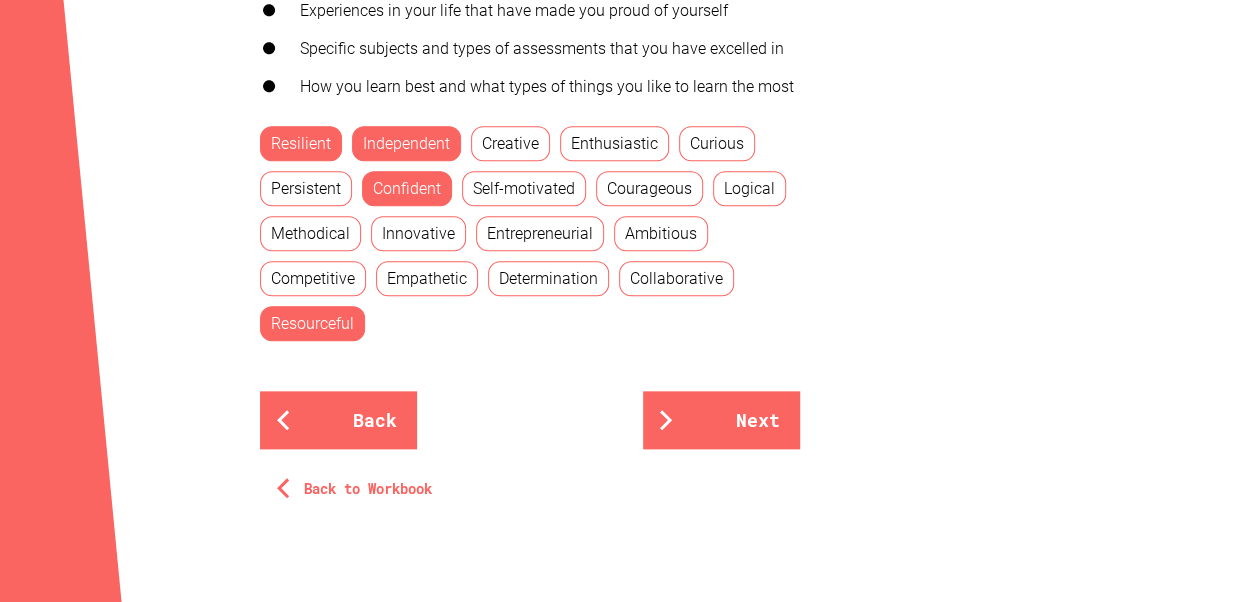 click on "Confident" at bounding box center [407, 188] 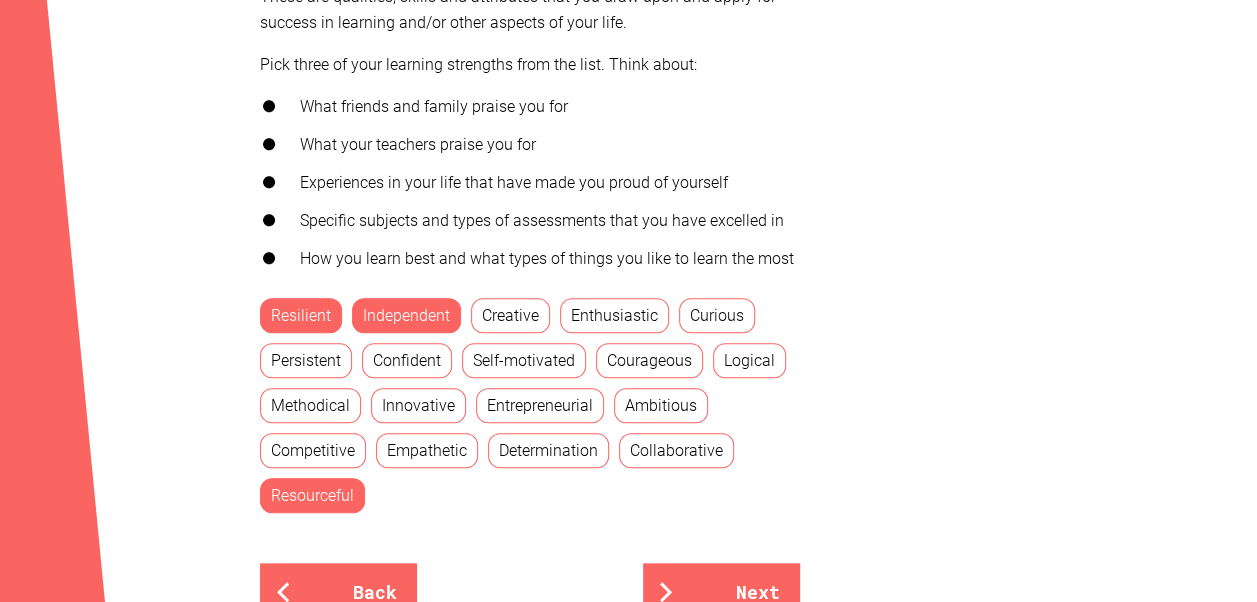 scroll, scrollTop: 700, scrollLeft: 0, axis: vertical 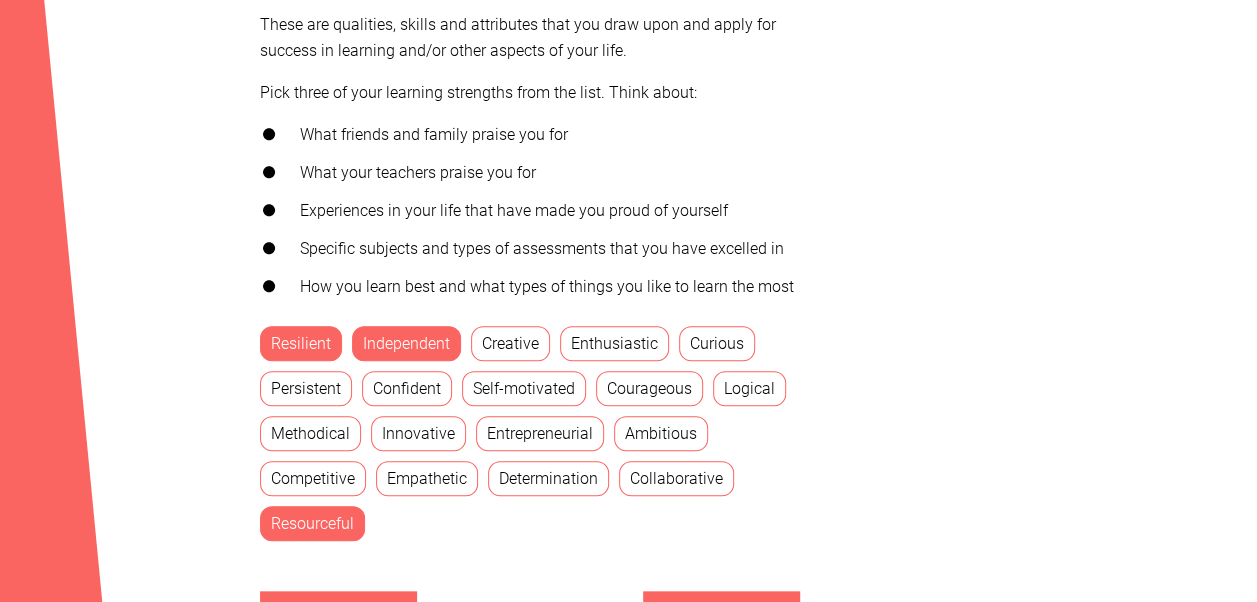 click on "Logical" at bounding box center [749, 388] 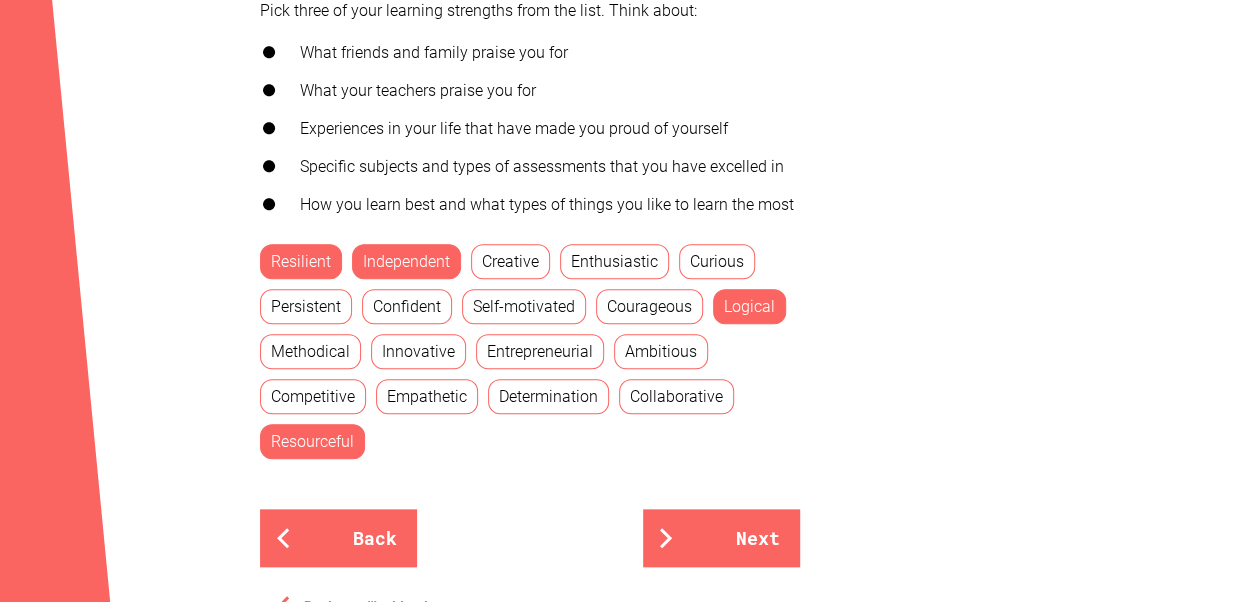 scroll, scrollTop: 800, scrollLeft: 0, axis: vertical 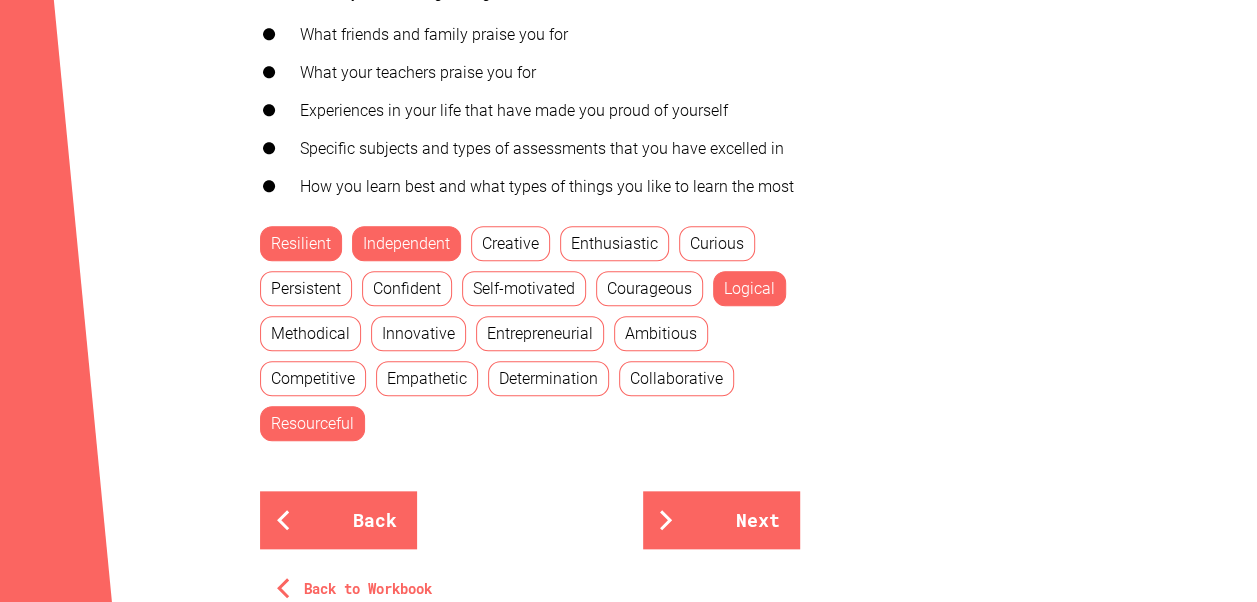 click on "Resourceful" at bounding box center [312, 423] 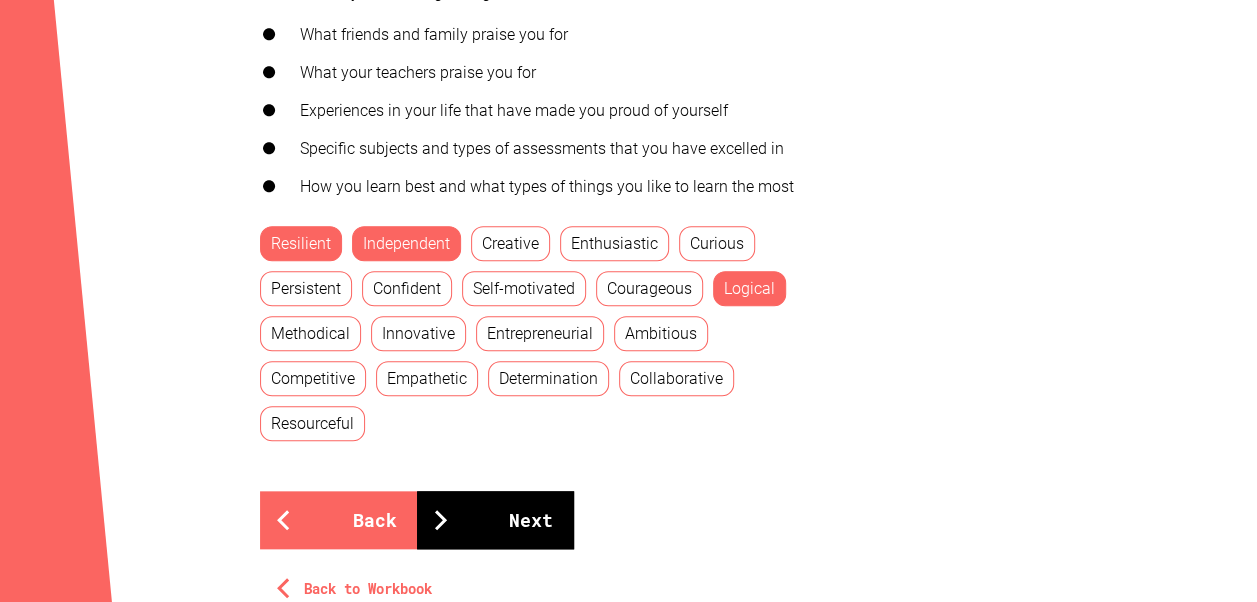 click on "Next" at bounding box center [495, 520] 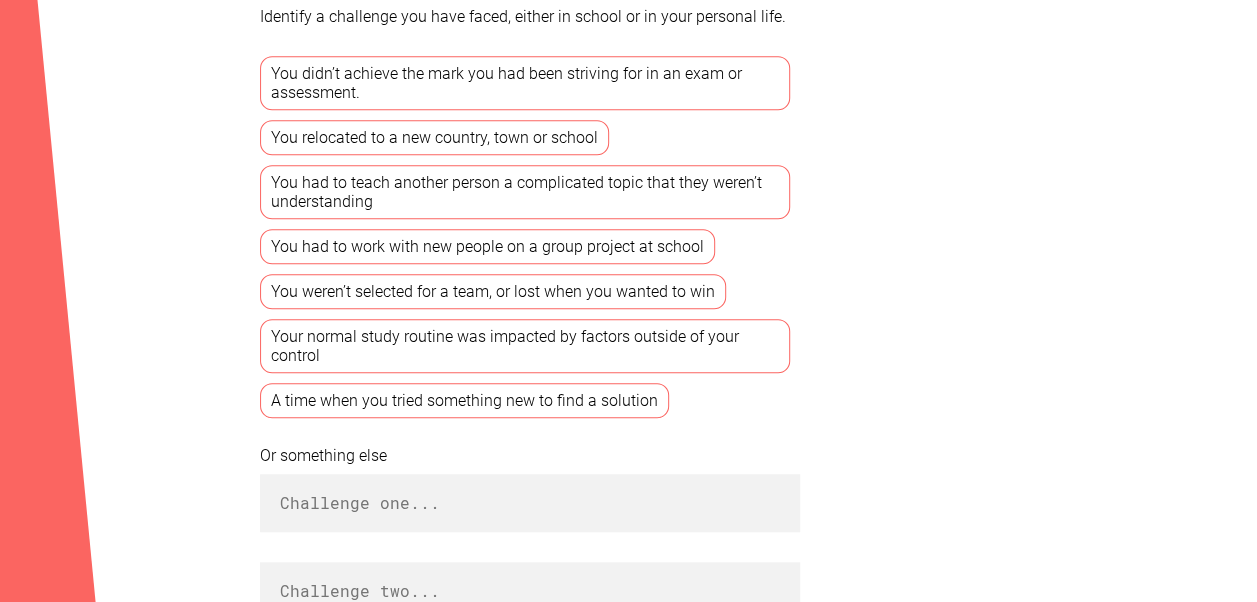 scroll, scrollTop: 500, scrollLeft: 0, axis: vertical 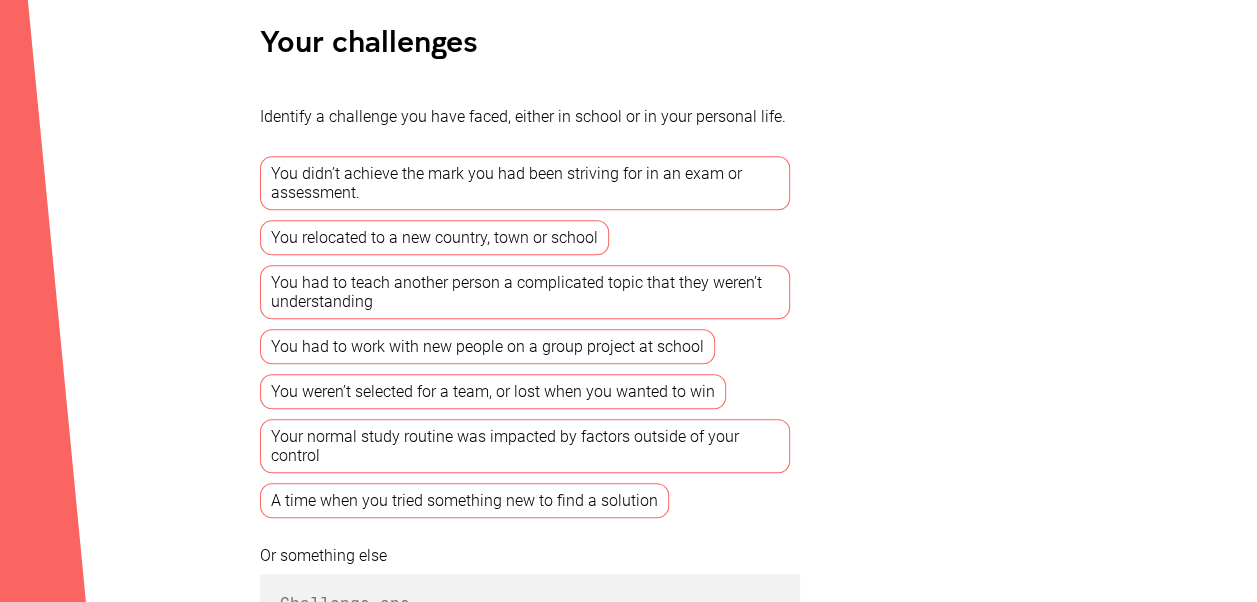 click on "Your normal study routine was impacted by factors outside of your control" at bounding box center (525, 446) 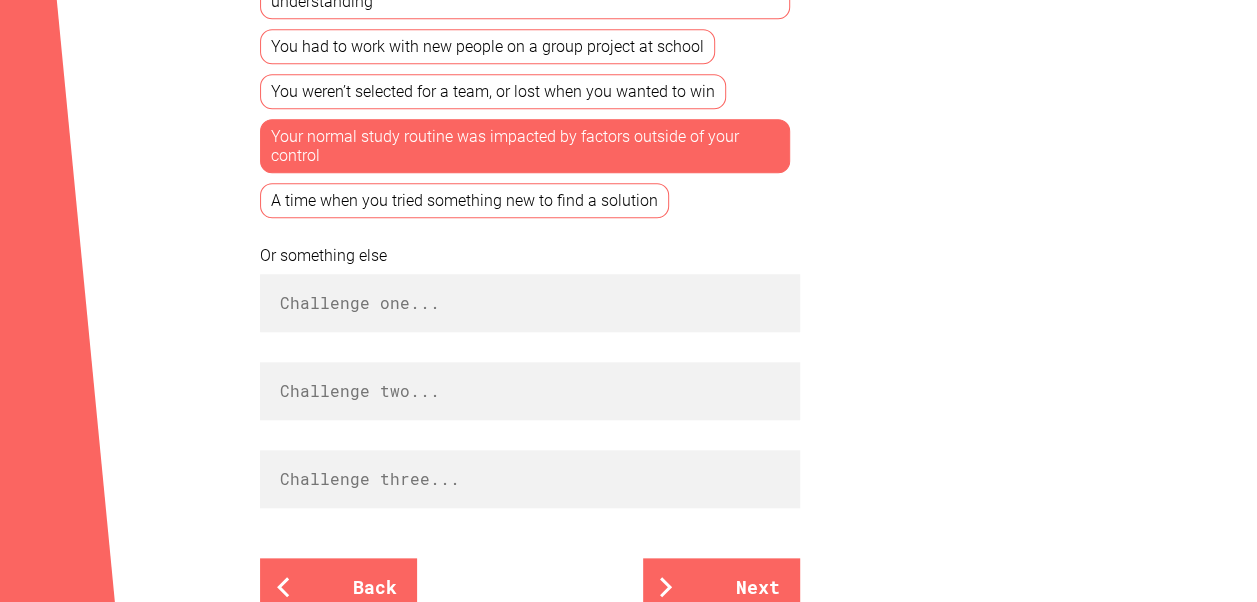 scroll, scrollTop: 900, scrollLeft: 0, axis: vertical 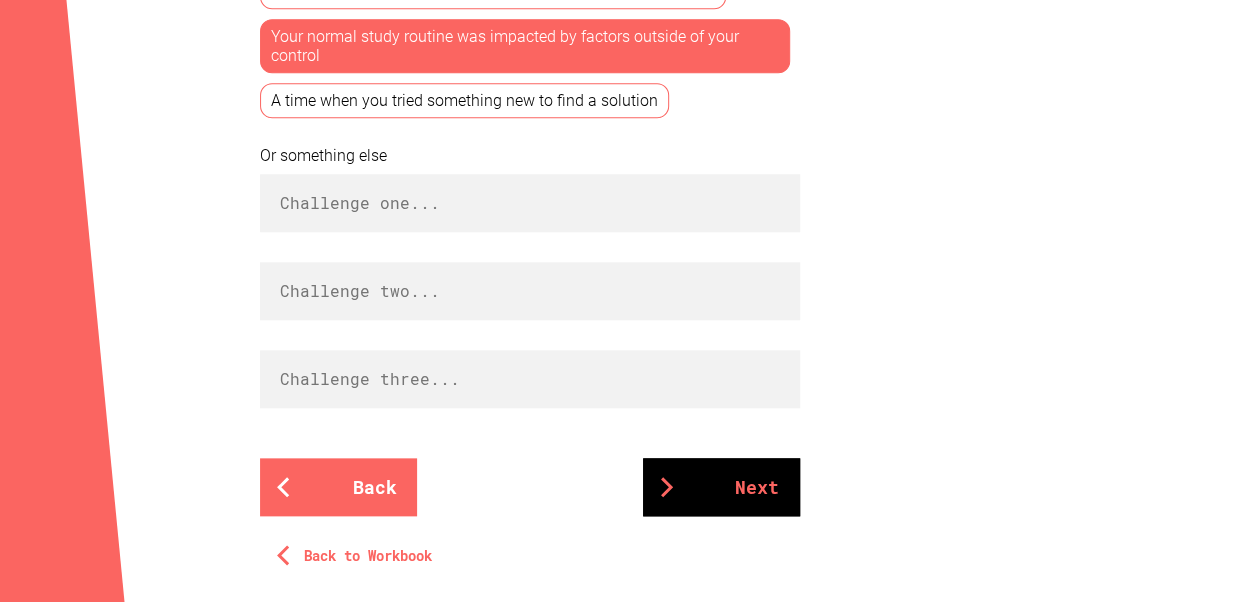 click on "Next" at bounding box center (721, 487) 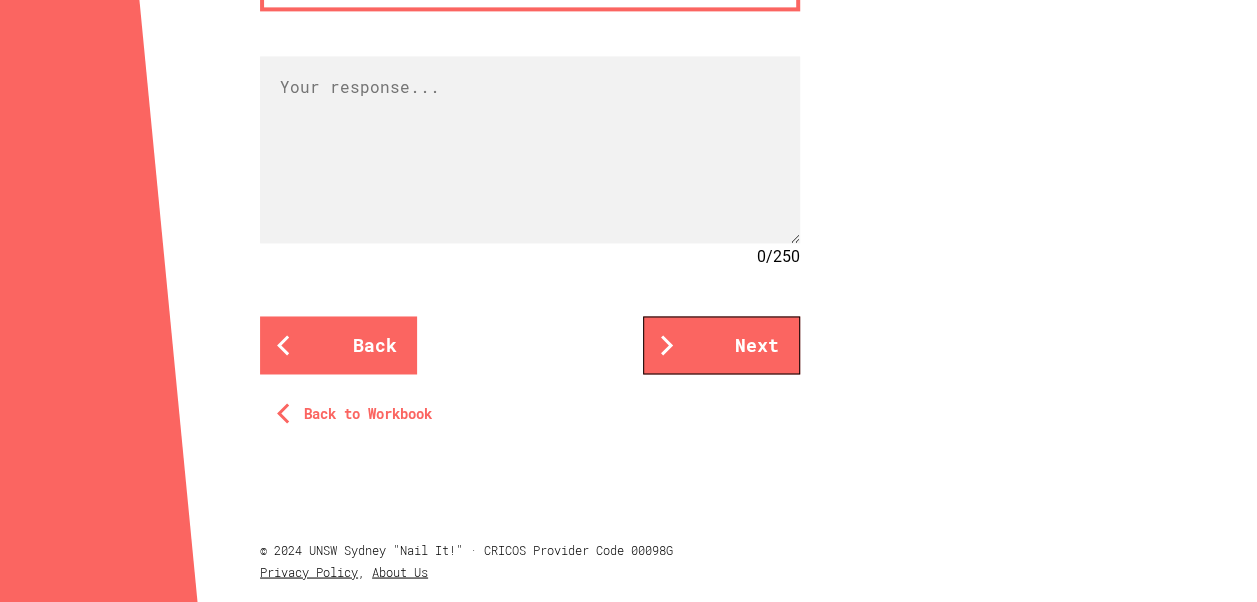 scroll, scrollTop: 1500, scrollLeft: 0, axis: vertical 